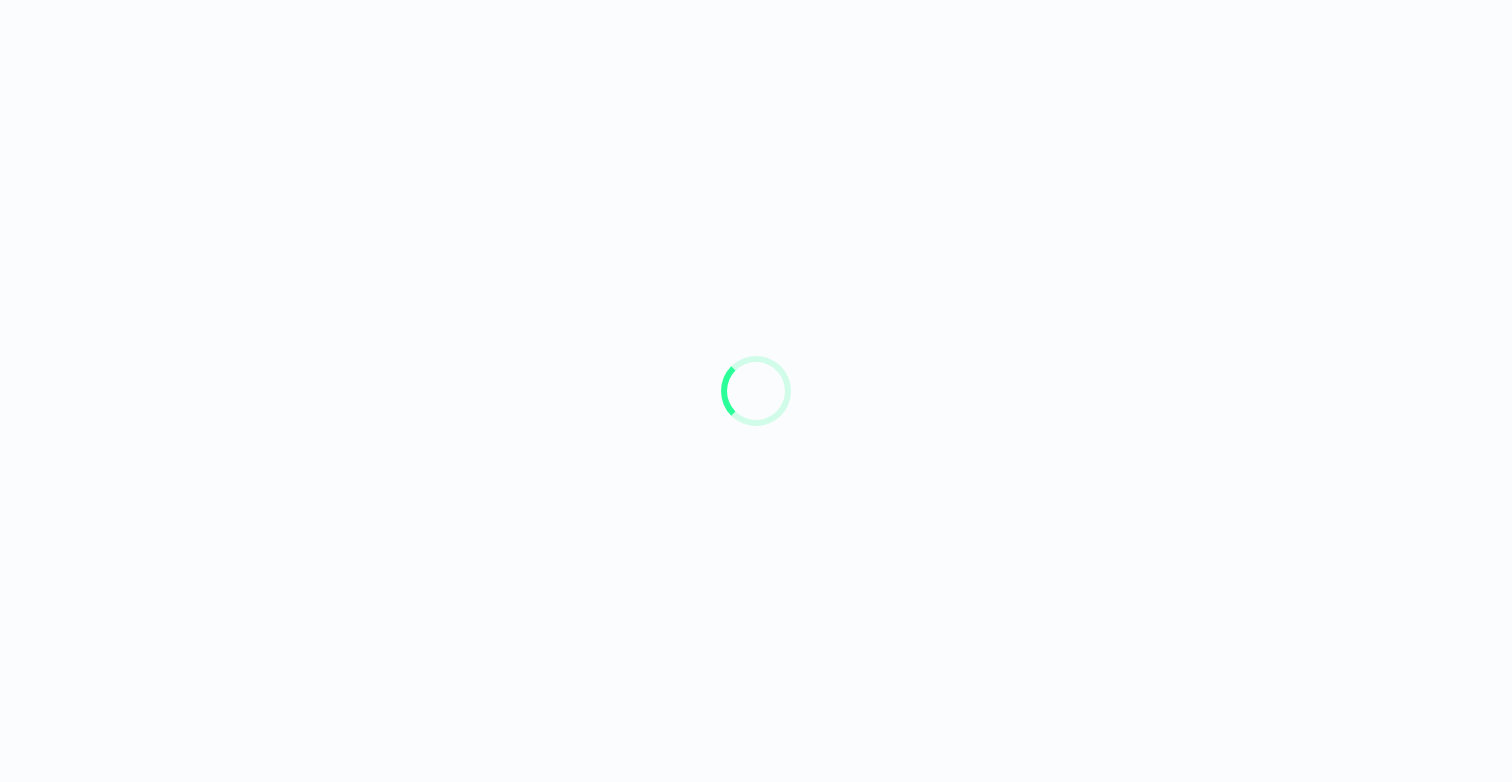 scroll, scrollTop: 0, scrollLeft: 0, axis: both 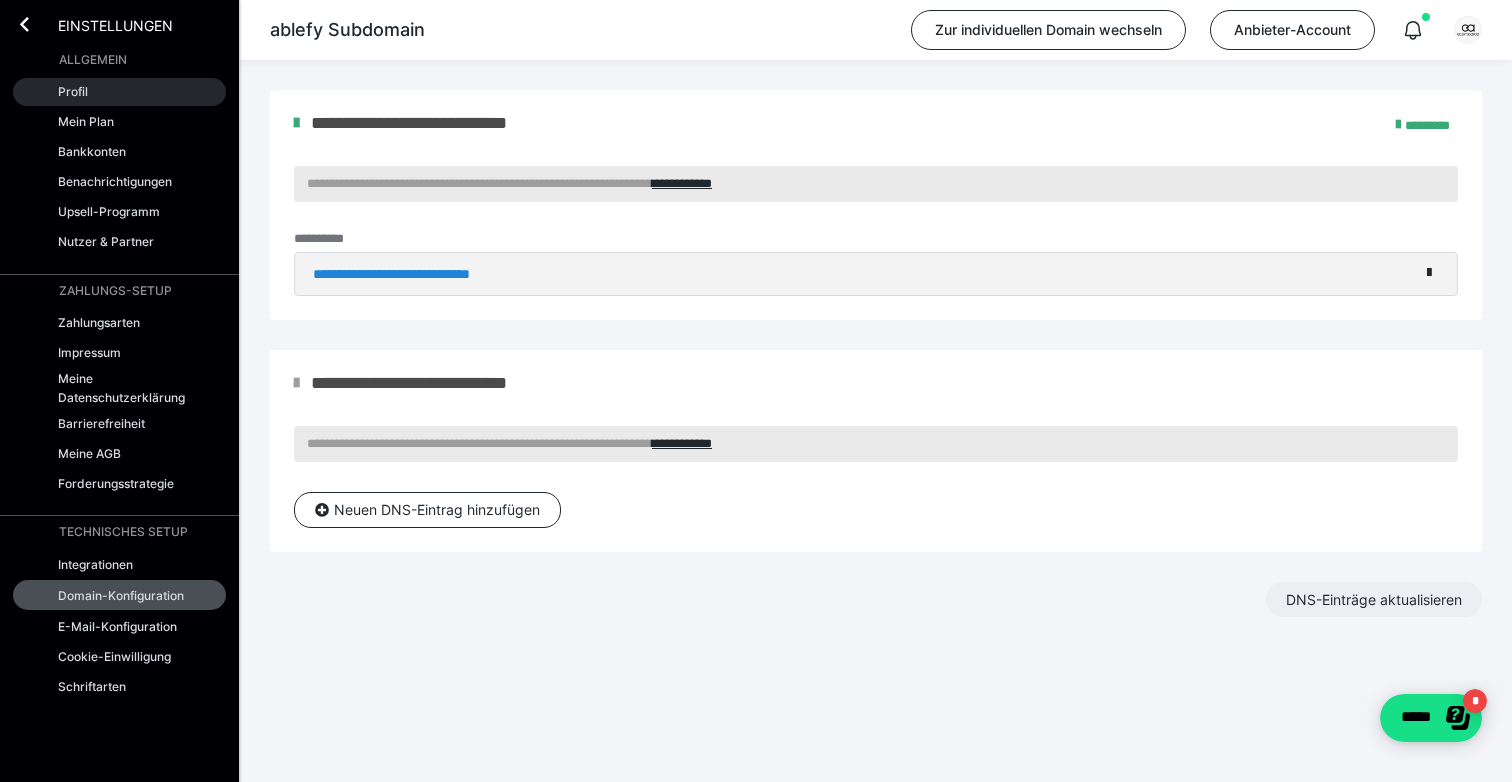 click on "Profil" at bounding box center (119, 92) 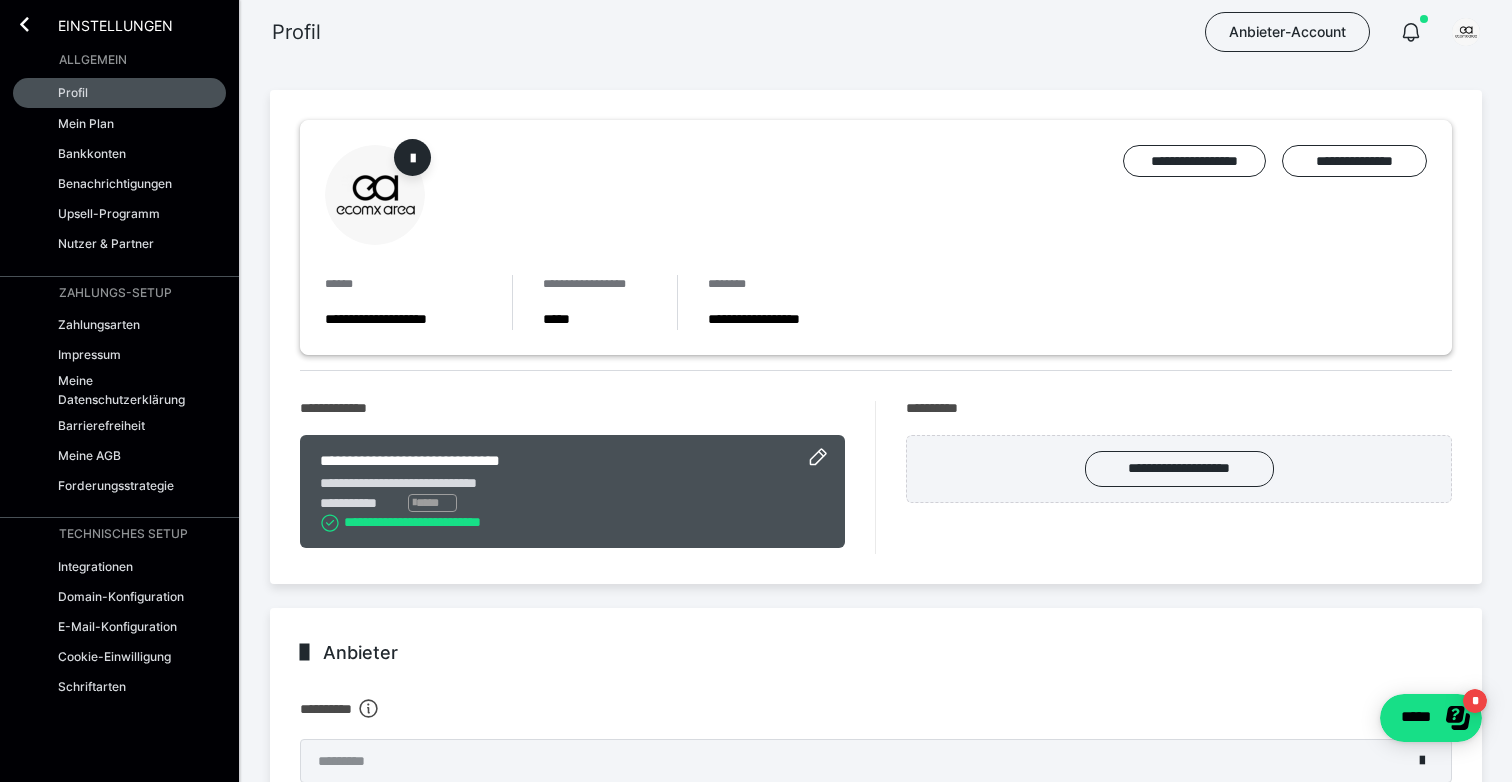click on "Einstellungen" at bounding box center [101, 24] 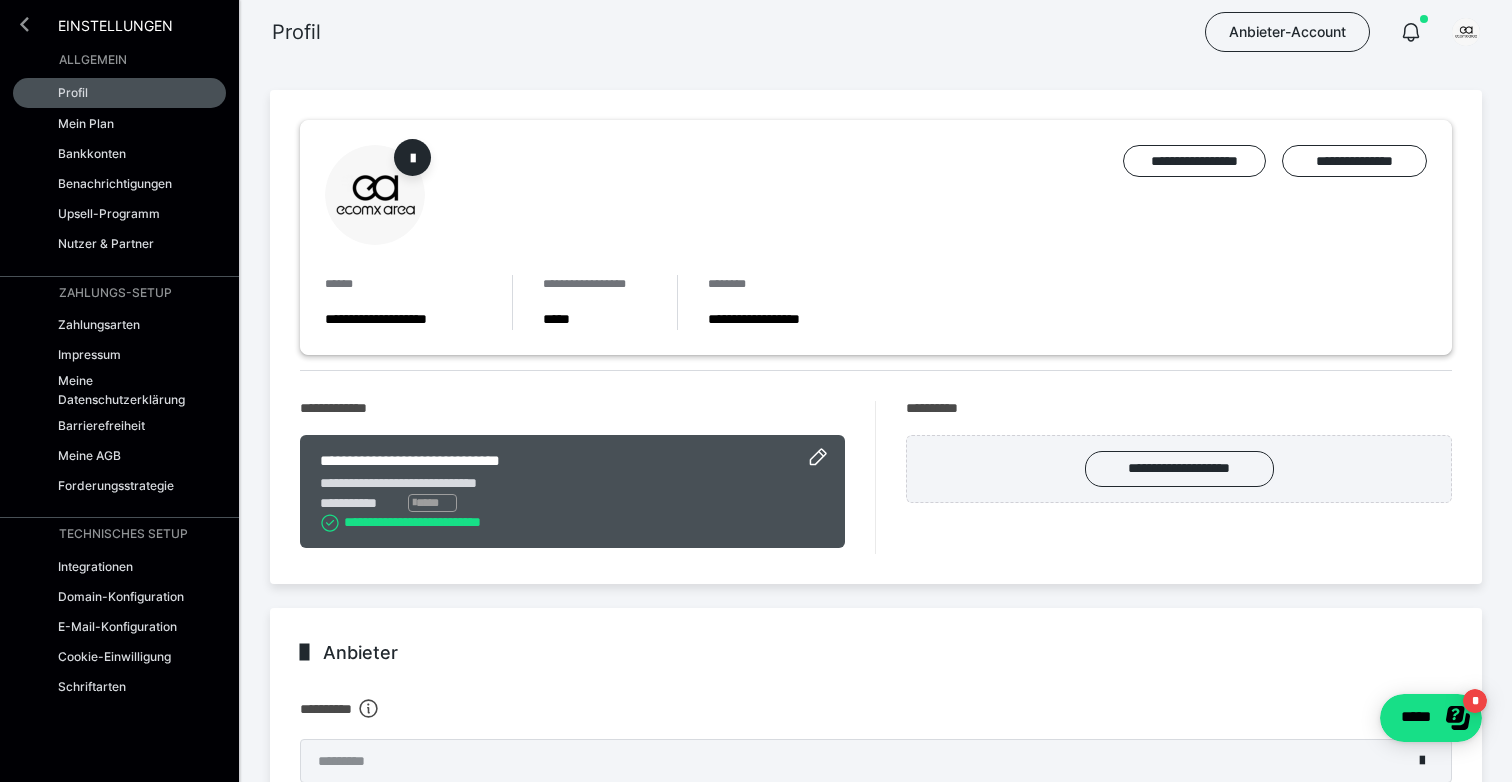 click at bounding box center (24, 24) 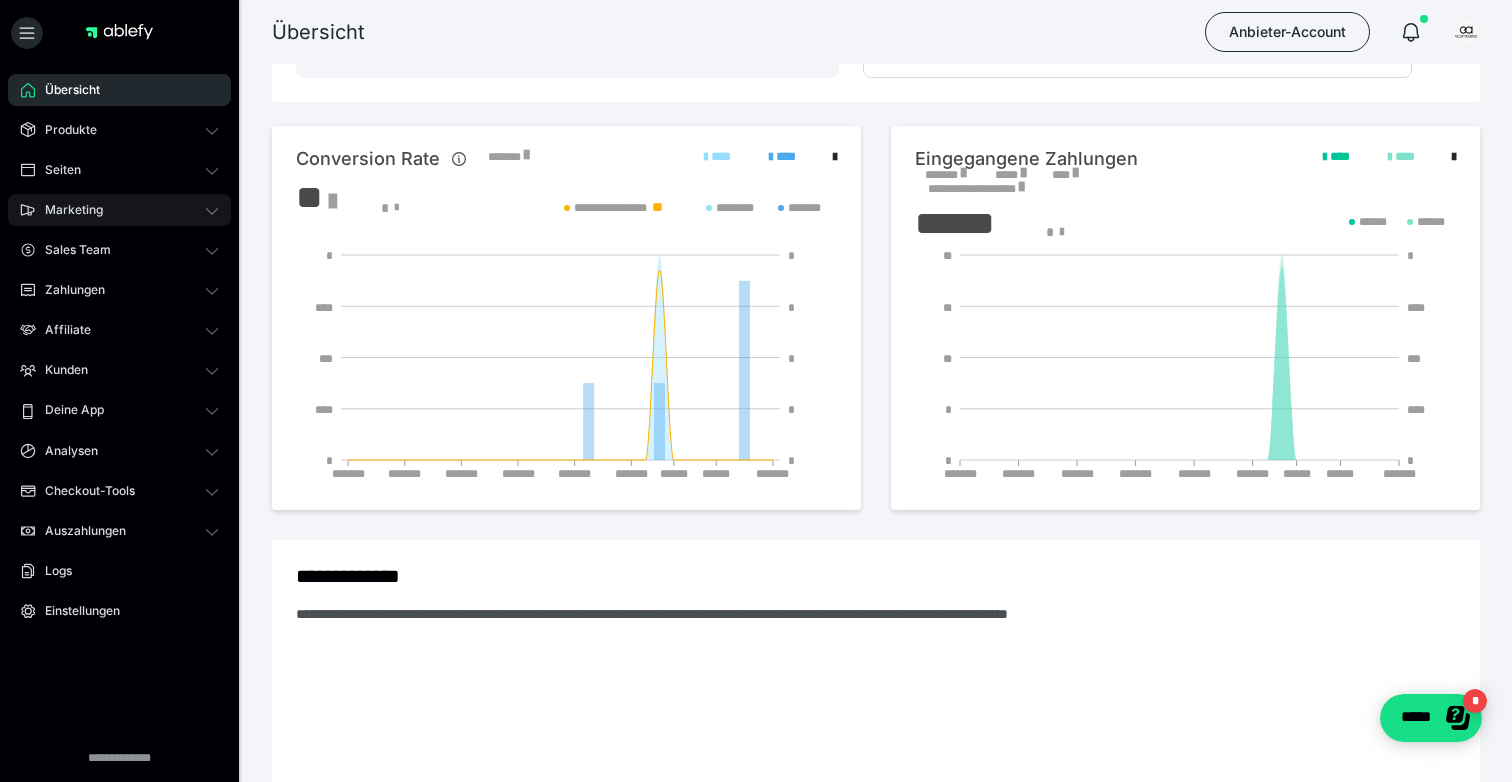 scroll, scrollTop: 0, scrollLeft: 0, axis: both 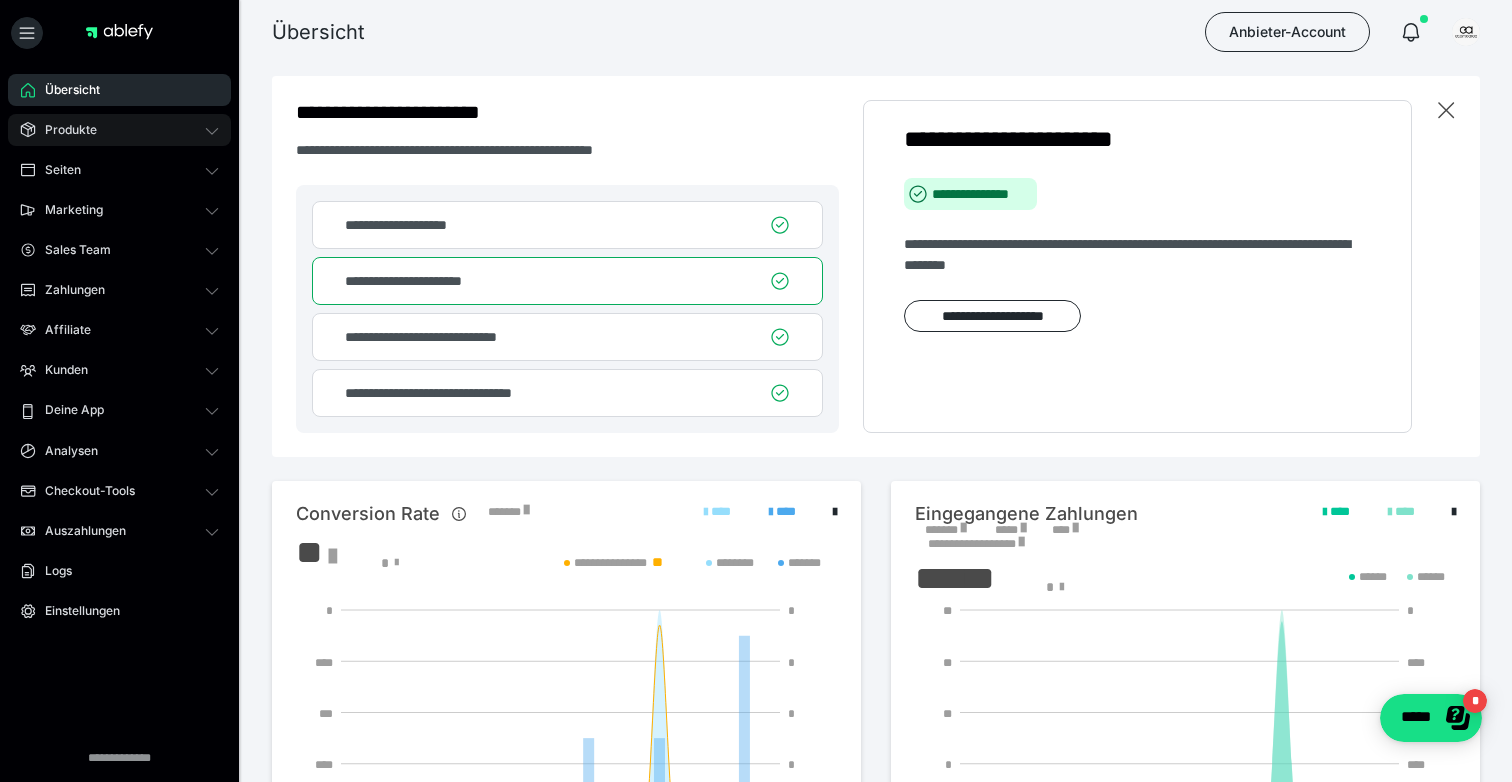click on "Produkte" at bounding box center [64, 130] 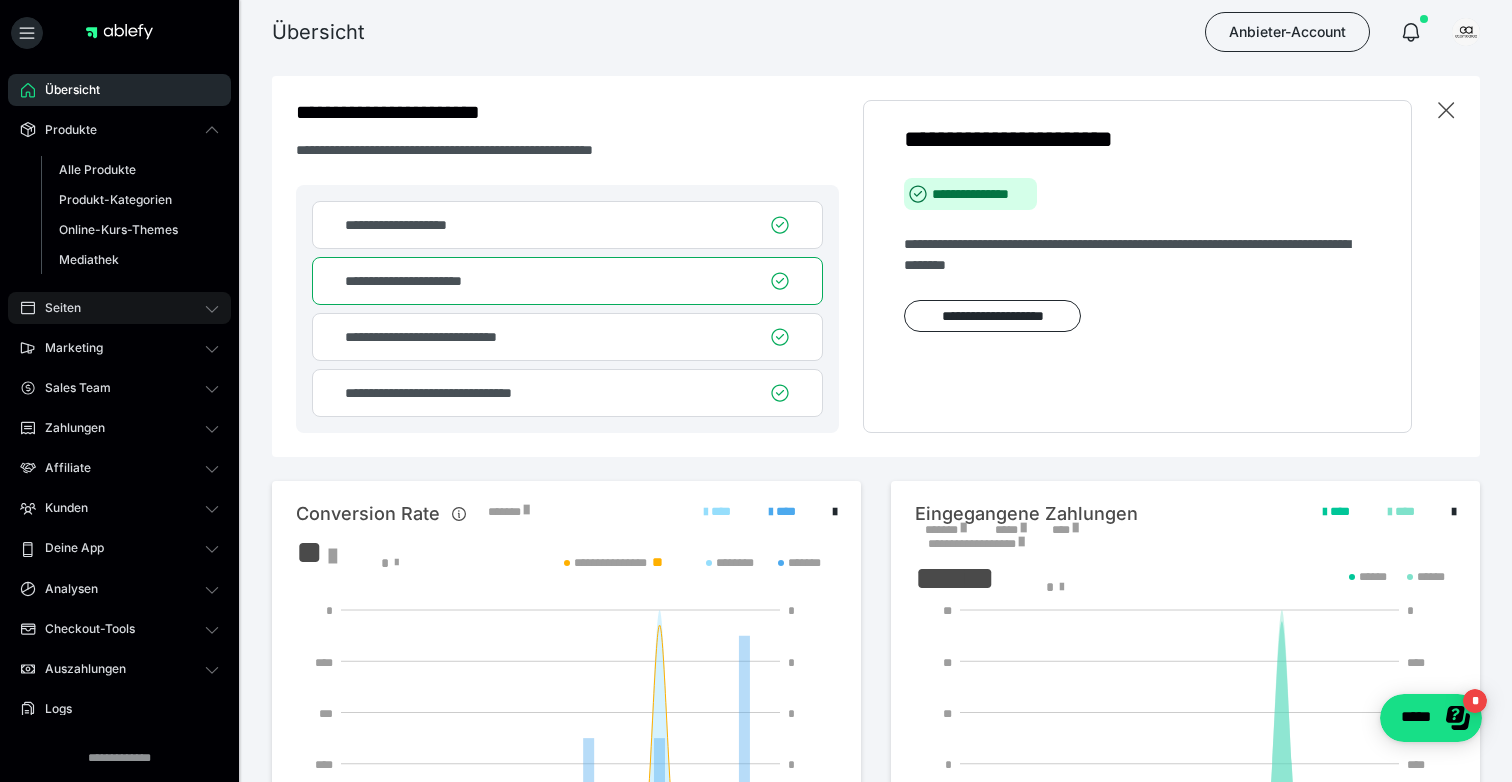 click on "Seiten" at bounding box center (56, 308) 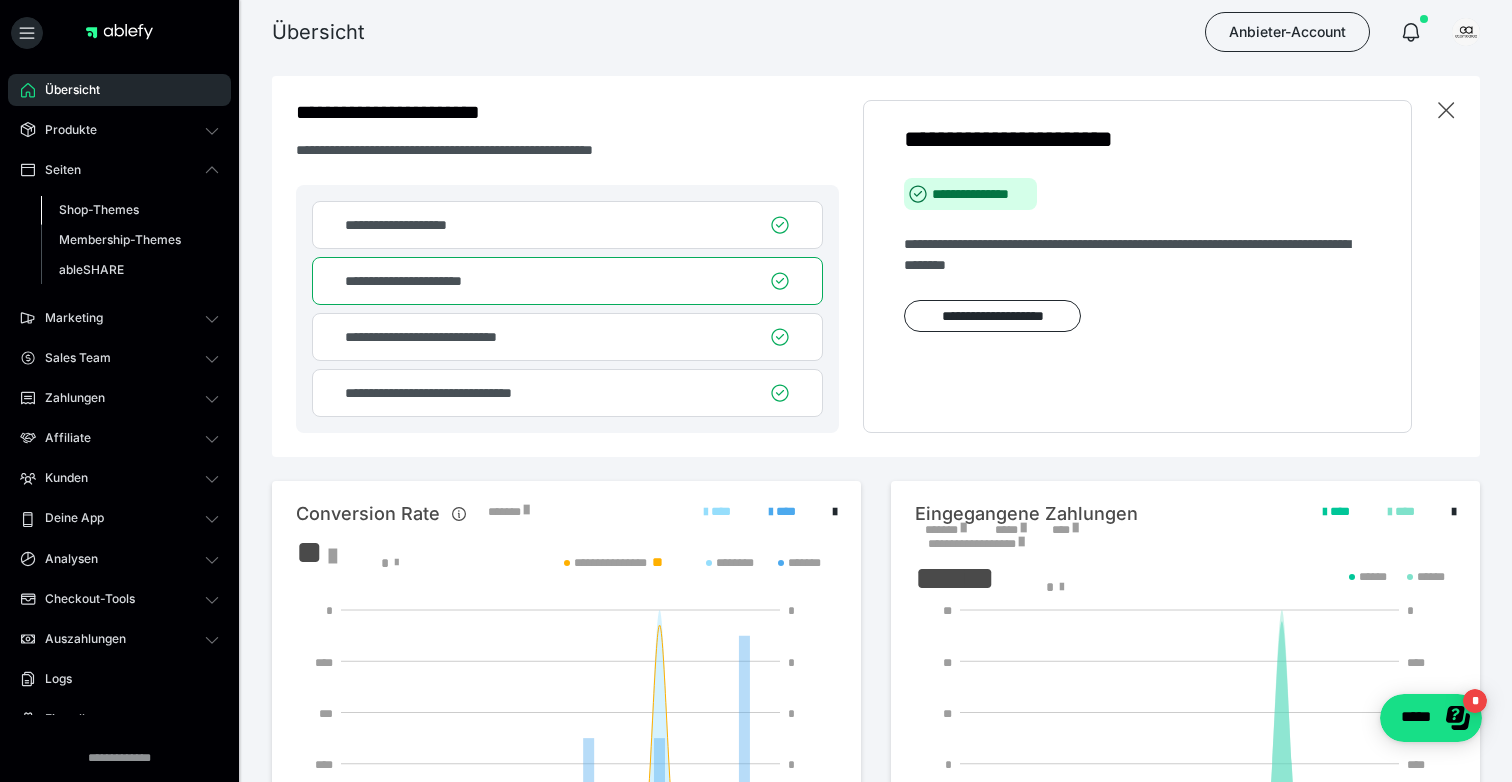 click on "Shop-Themes" at bounding box center [99, 209] 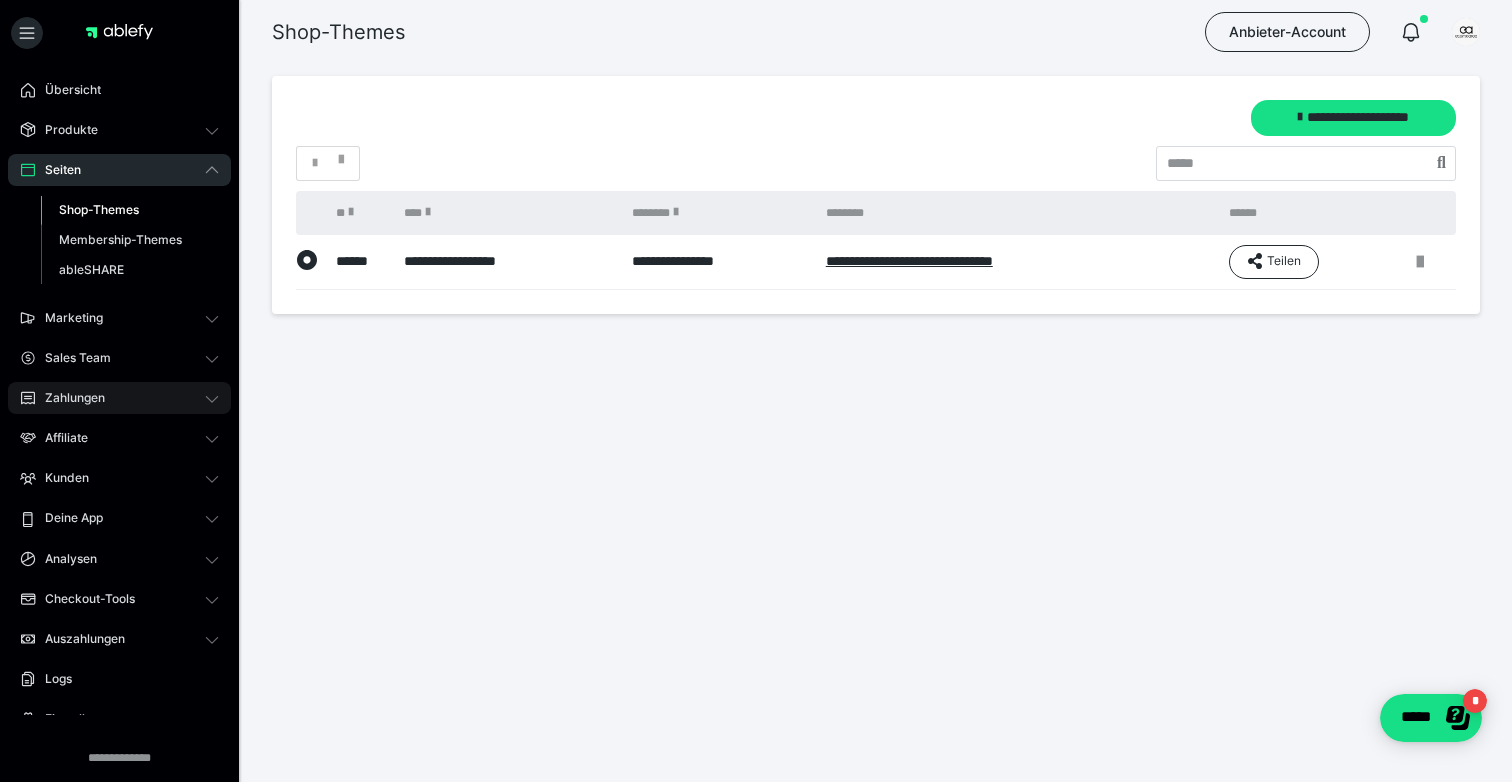 click on "Zahlungen" at bounding box center [68, 398] 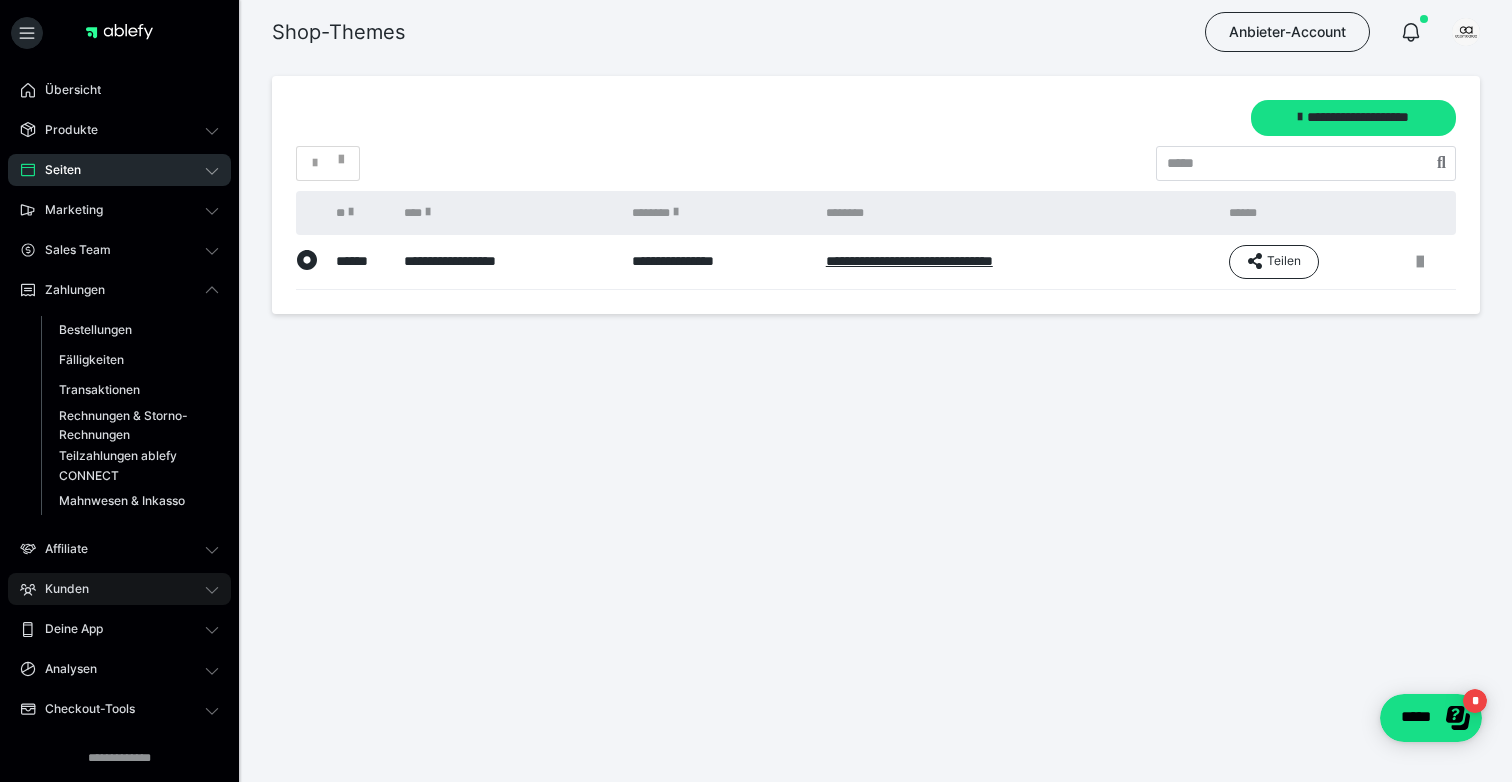 click on "Kunden" at bounding box center (119, 589) 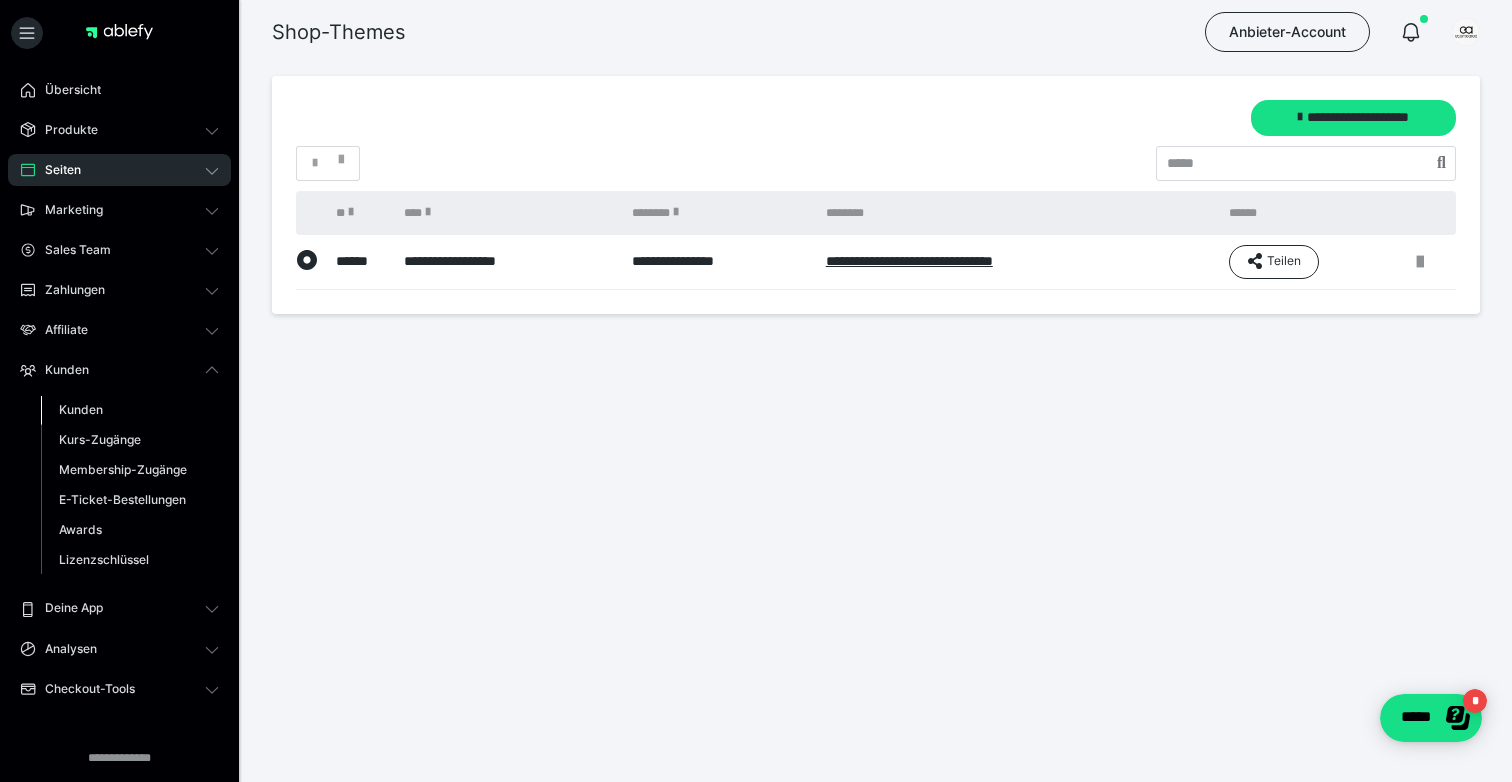 click on "Kunden" at bounding box center [81, 409] 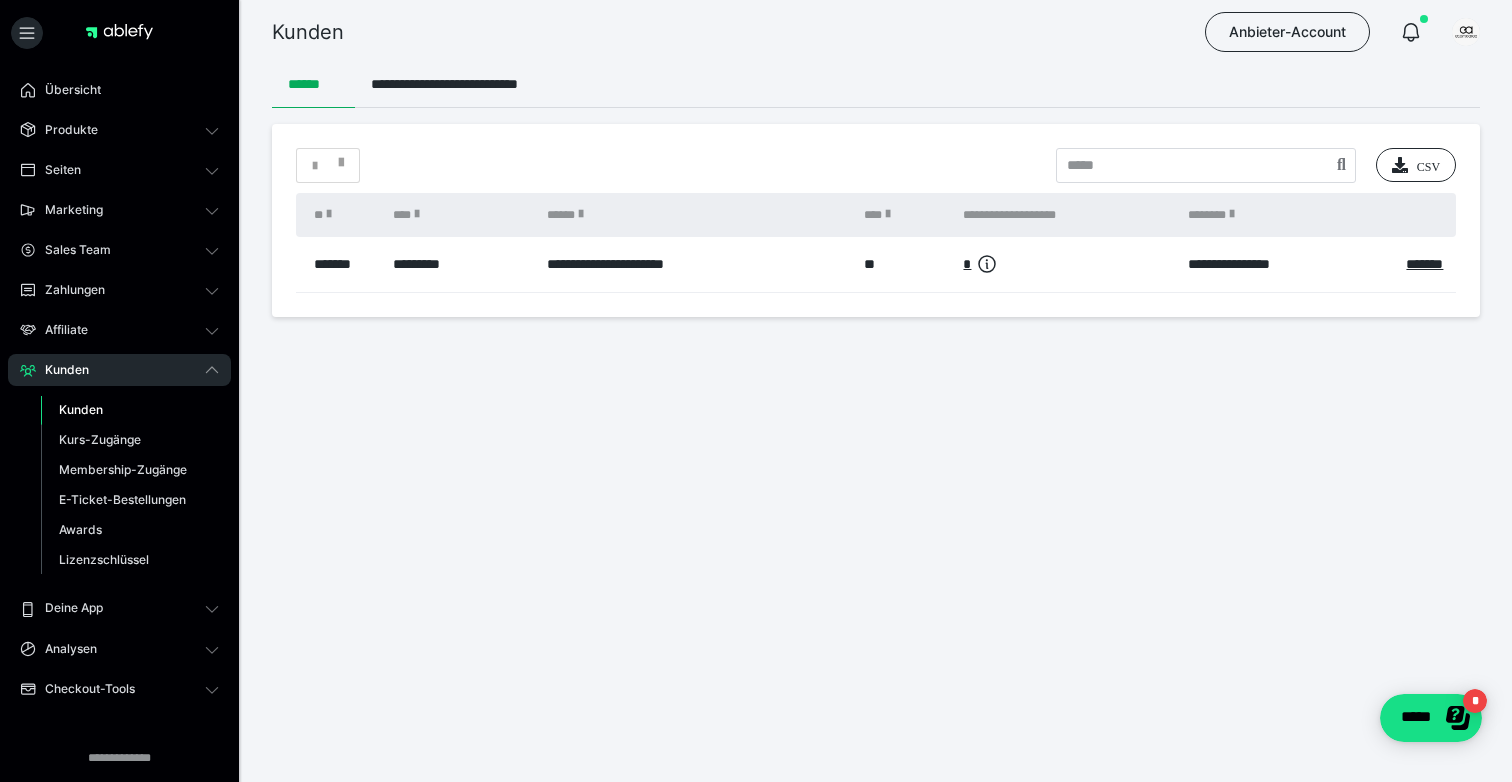 click on "*********" at bounding box center (460, 264) 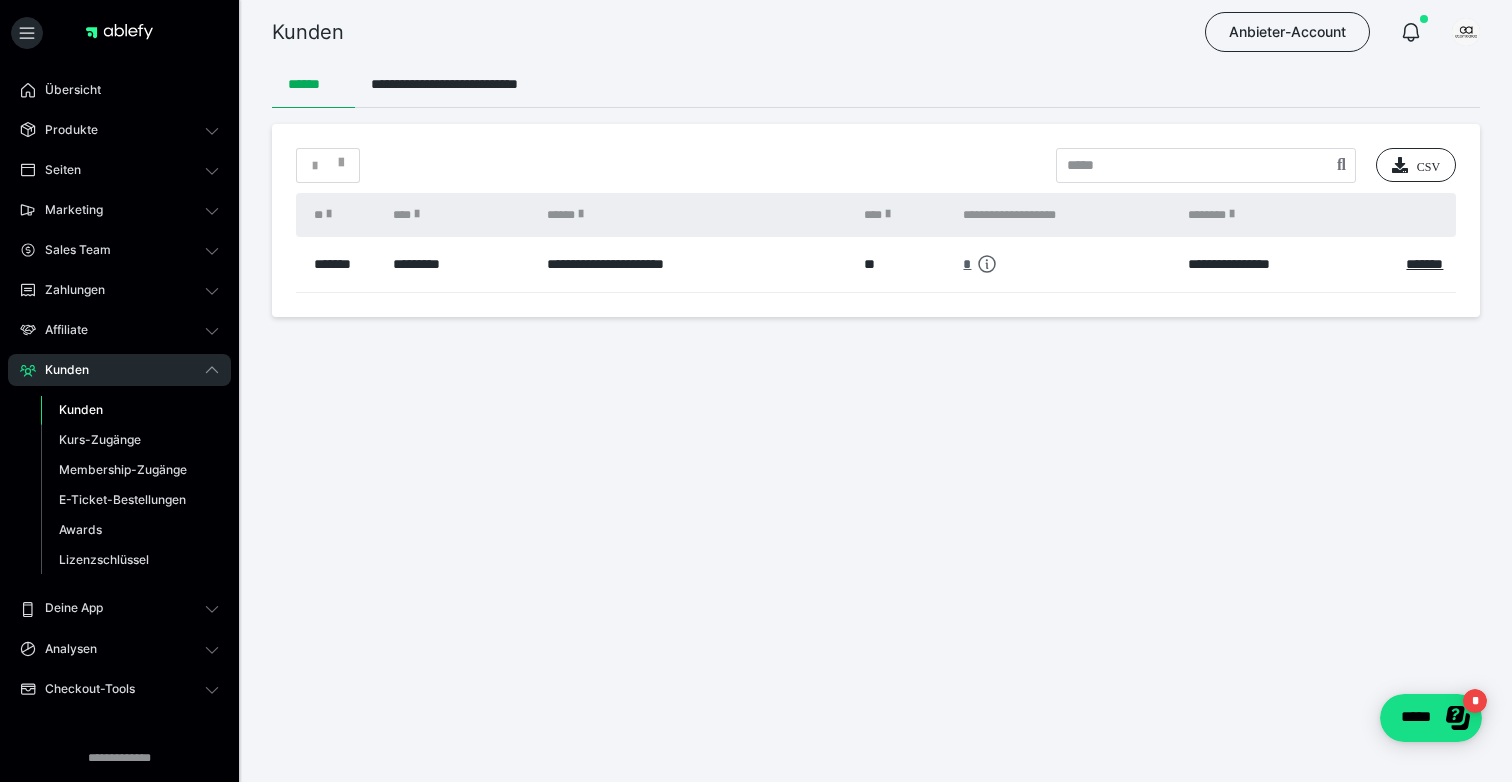 click on "*" at bounding box center [967, 264] 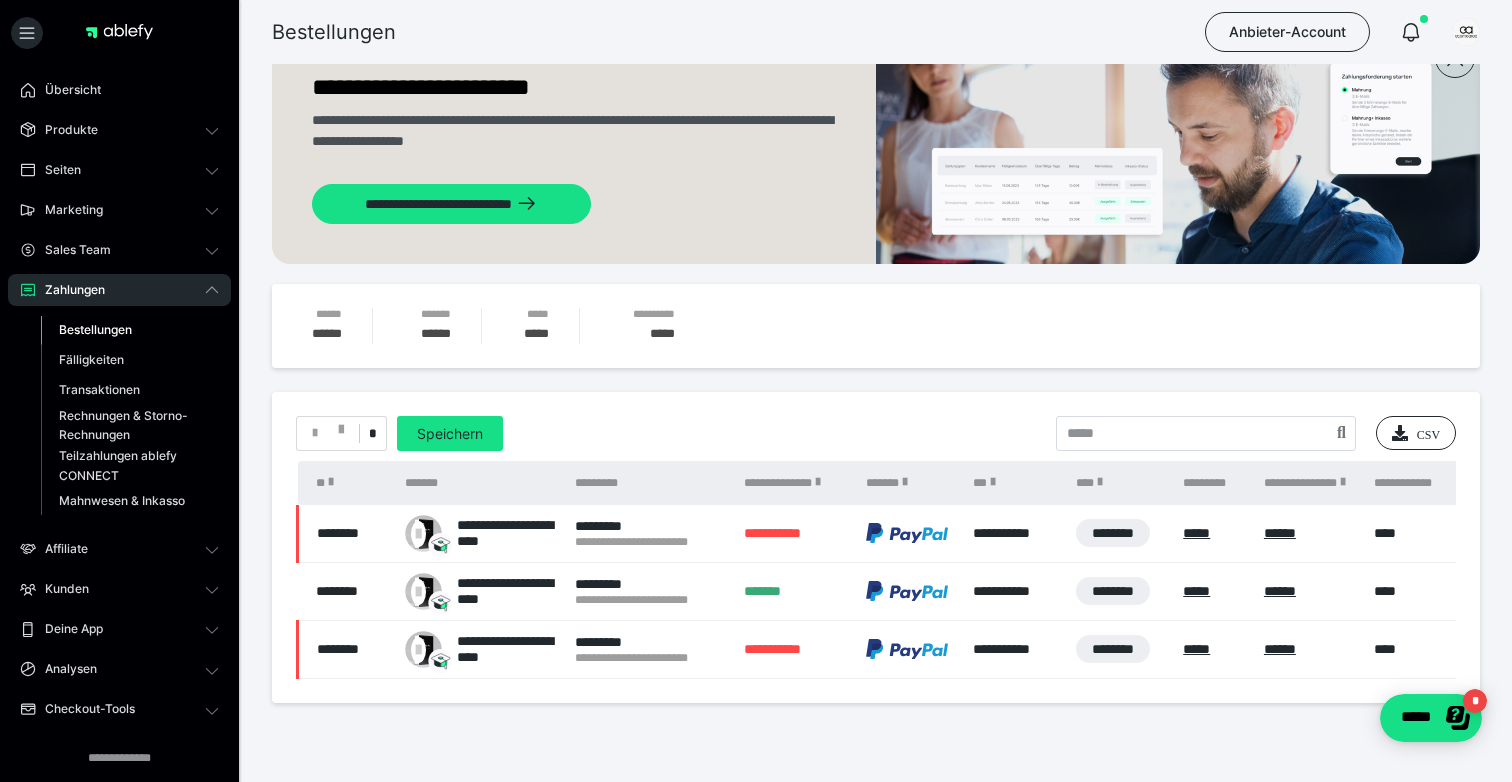 scroll, scrollTop: 115, scrollLeft: 0, axis: vertical 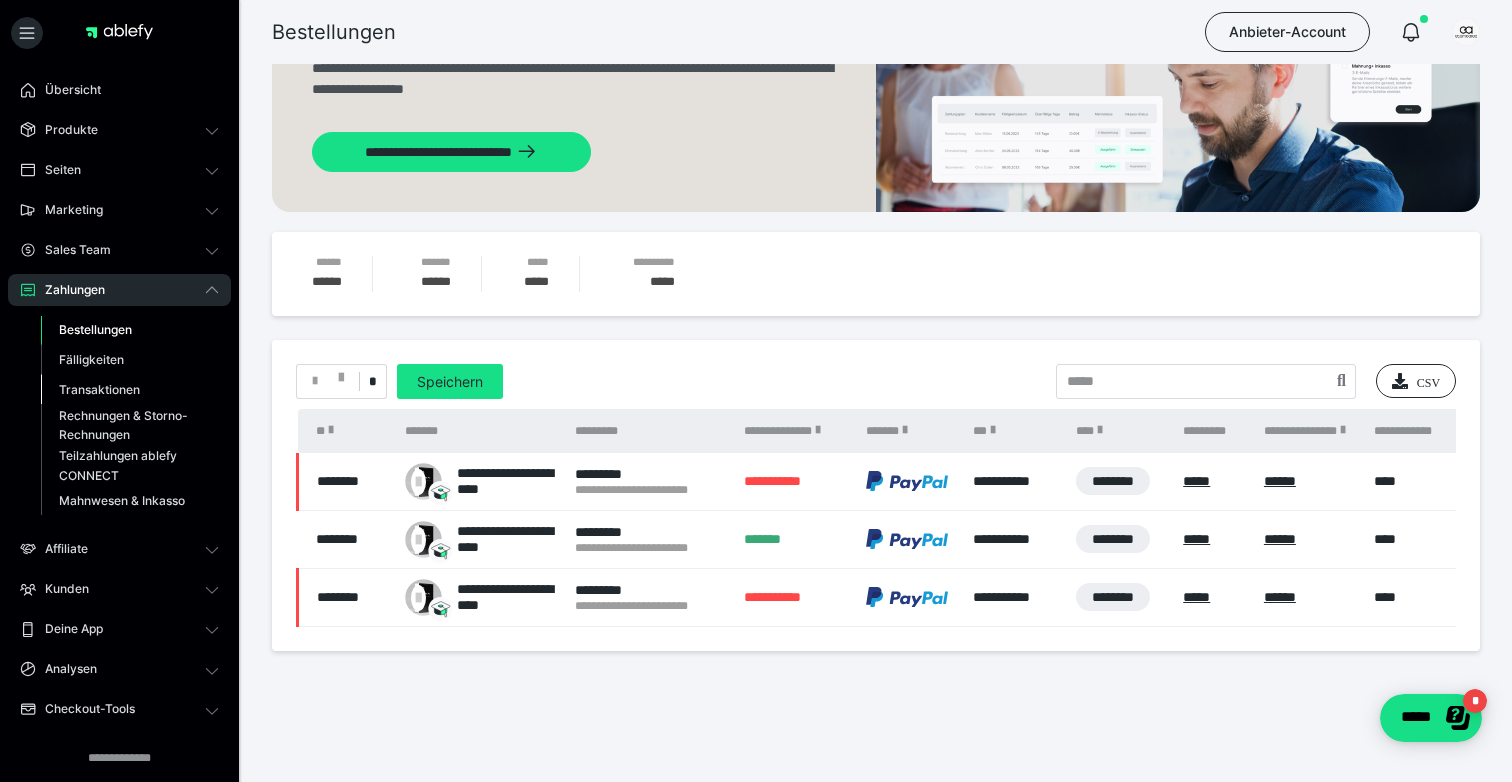 click on "Transaktionen" at bounding box center [99, 389] 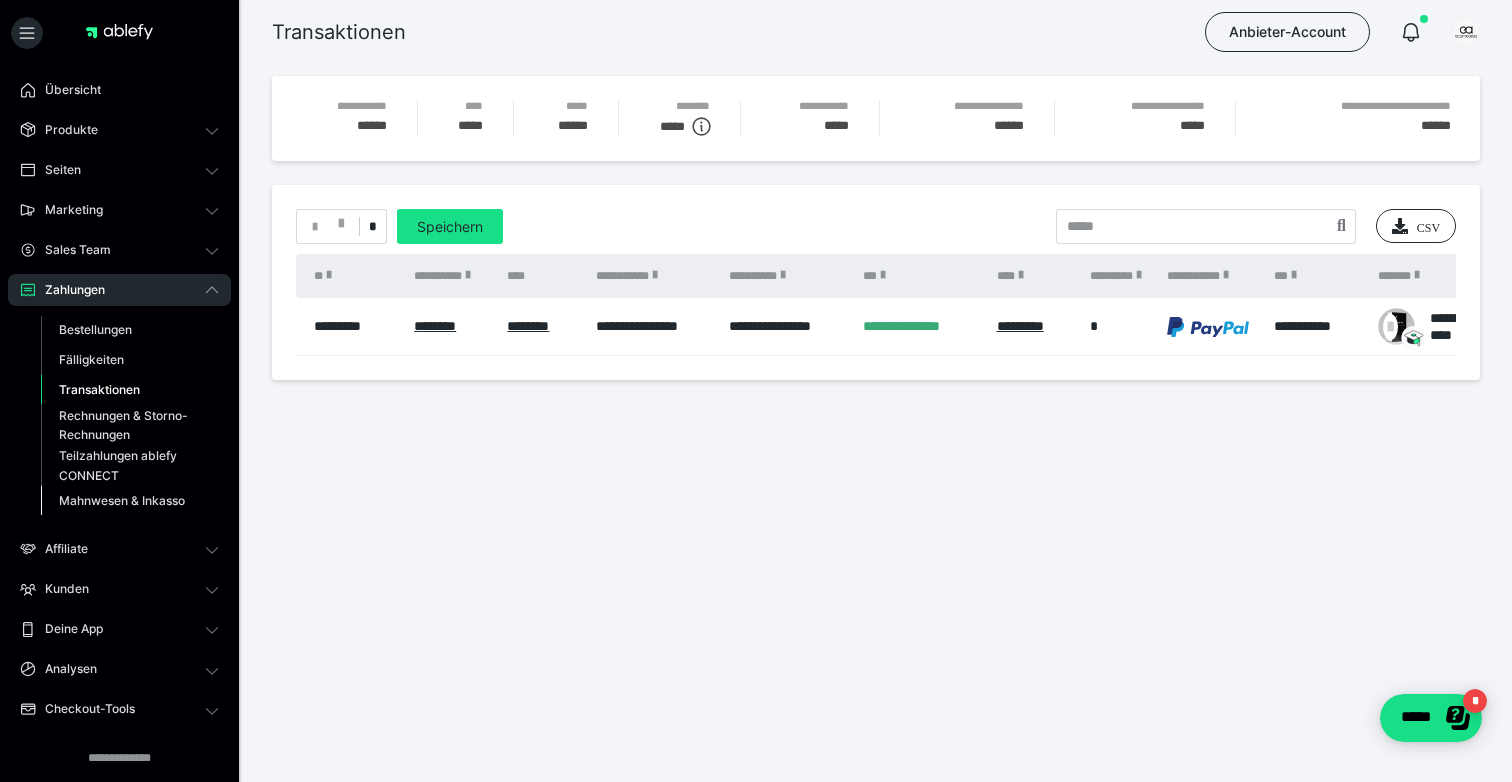 click on "Mahnwesen & Inkasso" at bounding box center (122, 500) 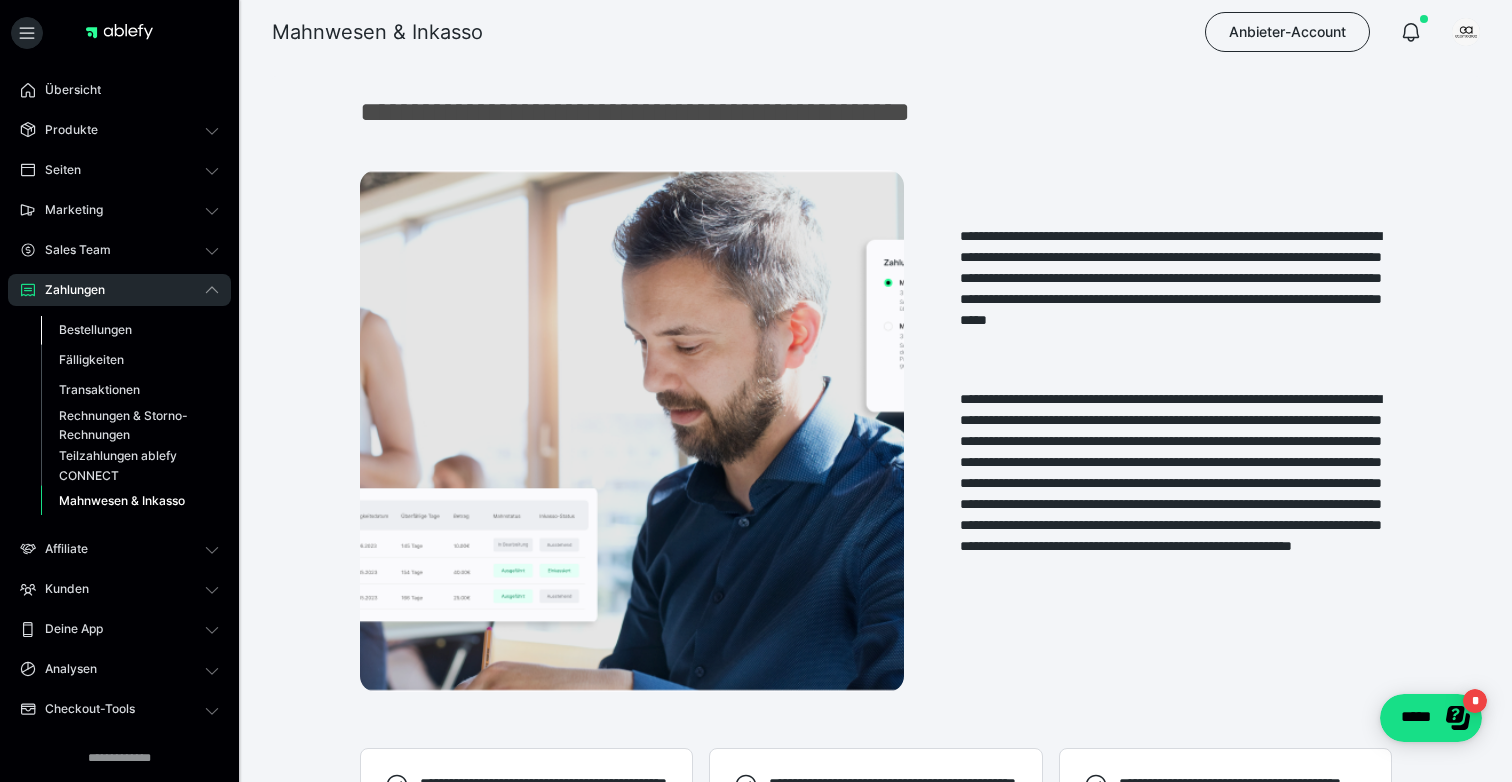 click on "Bestellungen" at bounding box center [95, 329] 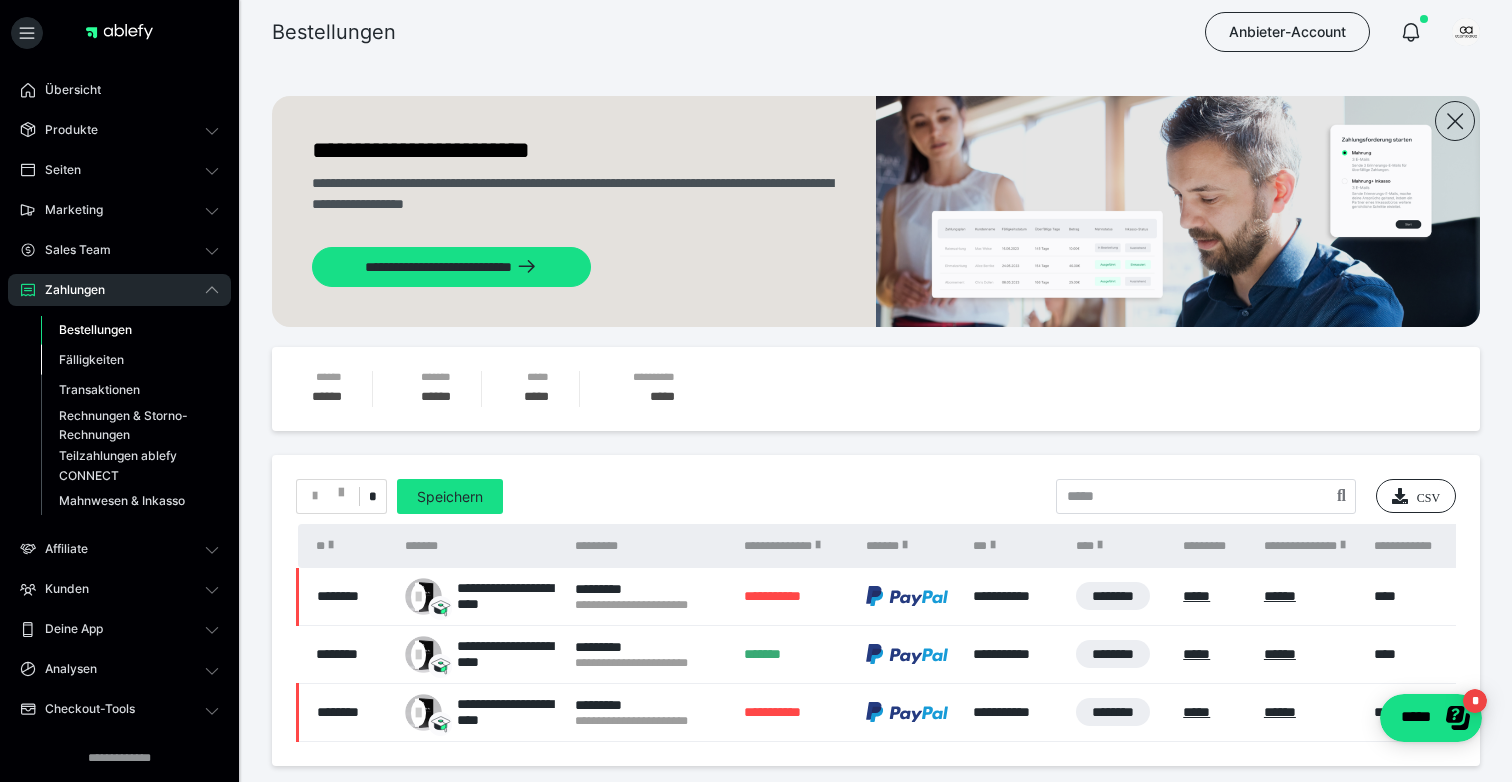 click on "Fälligkeiten" at bounding box center (91, 359) 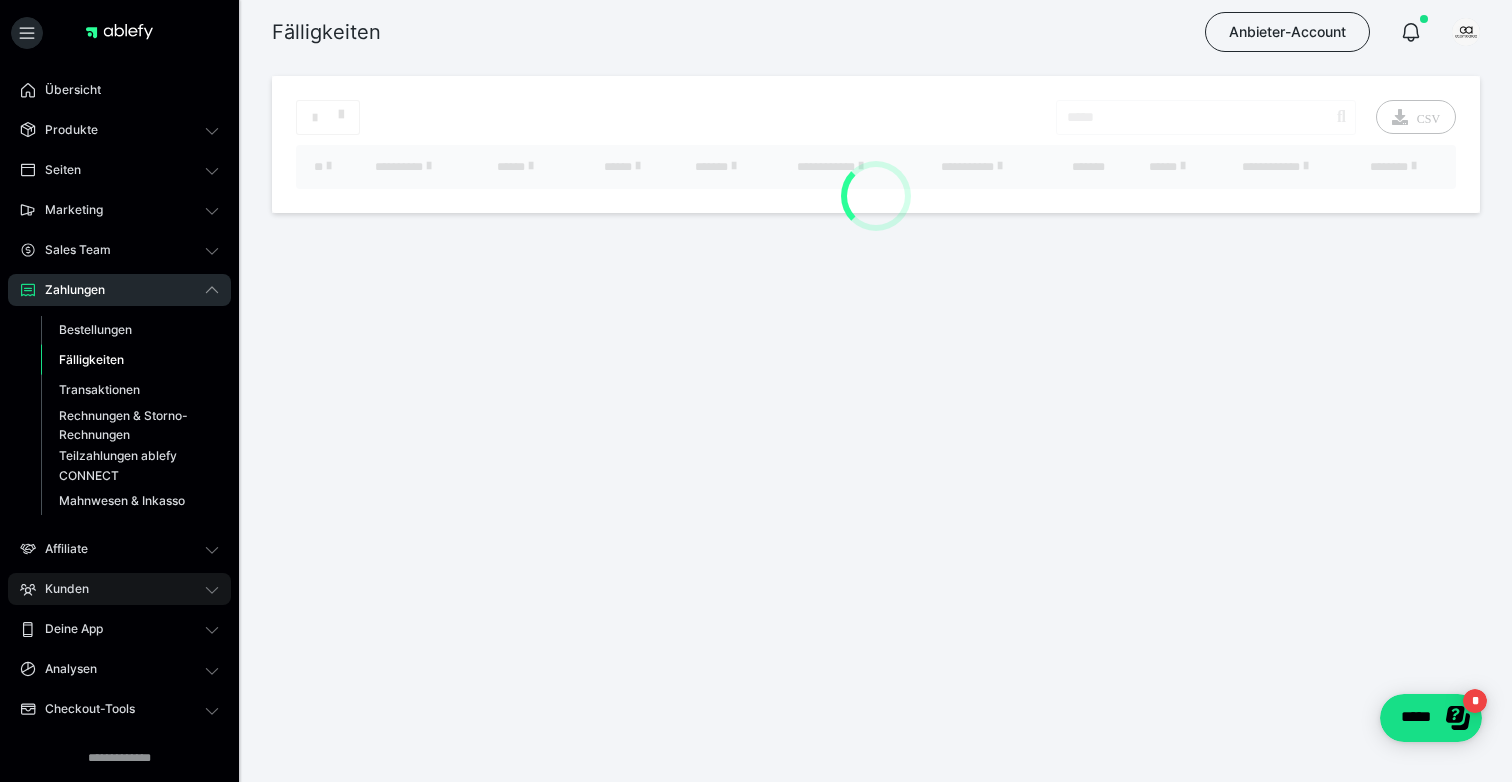 click on "Kunden" at bounding box center [60, 589] 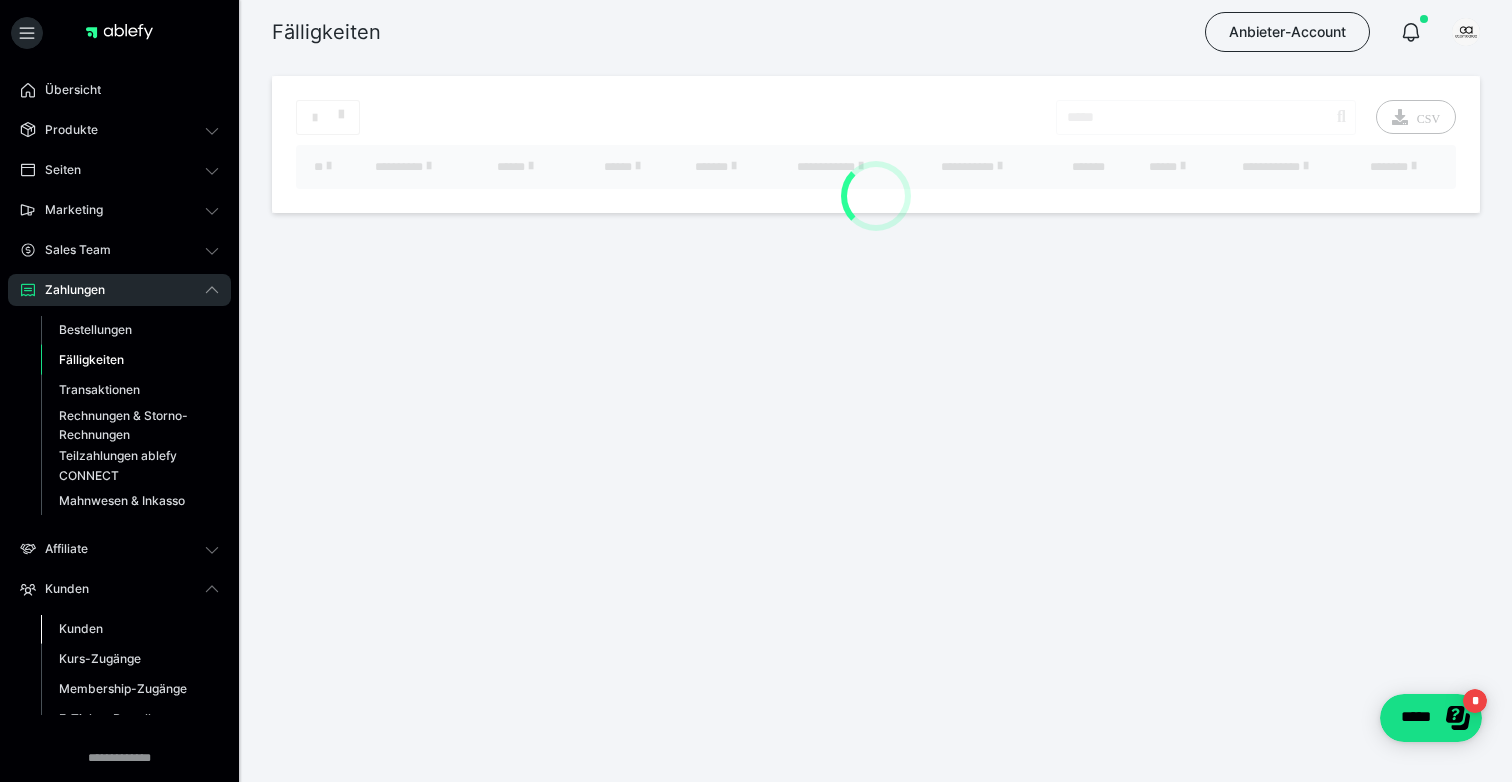 click on "Kunden" at bounding box center (130, 629) 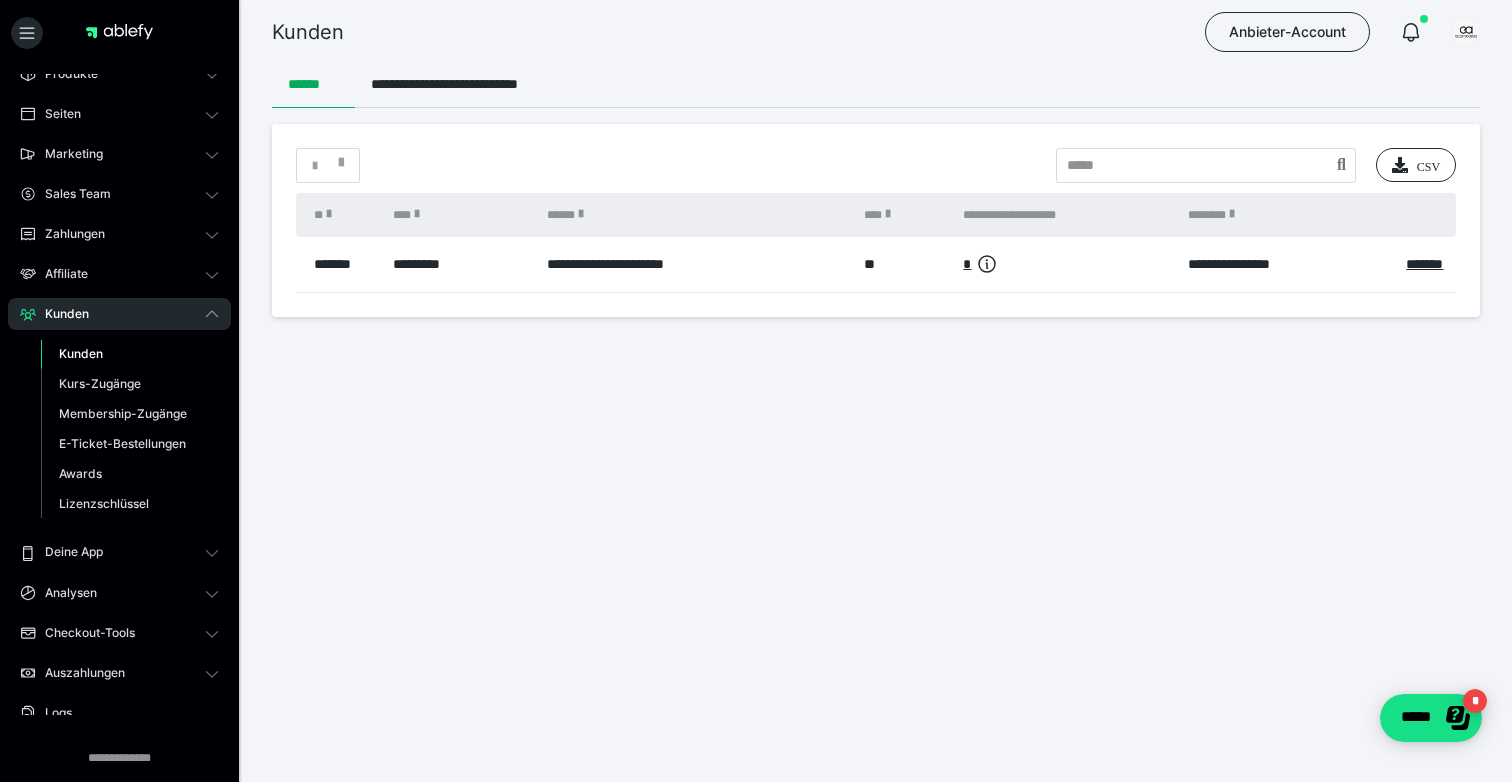 scroll, scrollTop: 61, scrollLeft: 0, axis: vertical 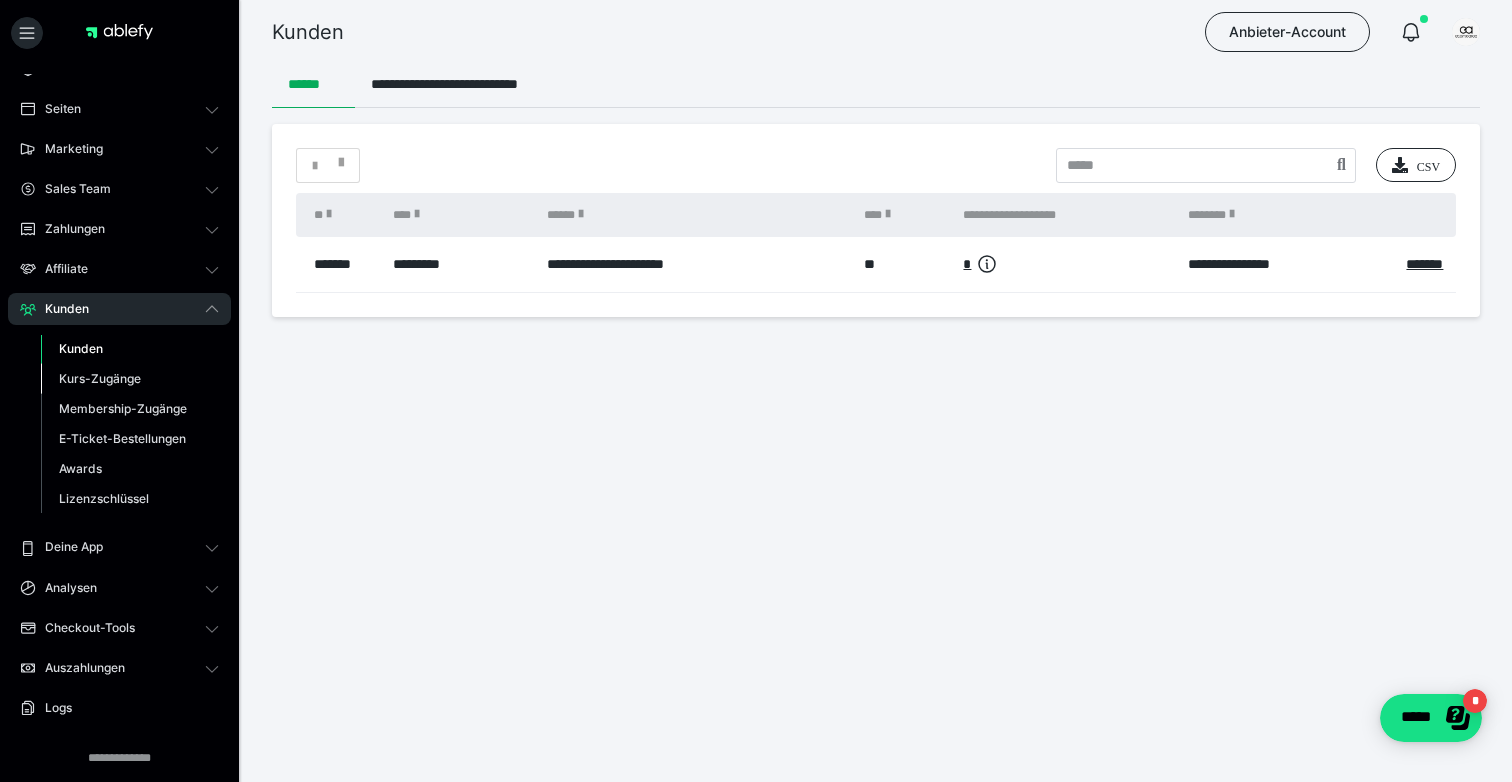 click on "Kurs-Zugänge" at bounding box center (100, 378) 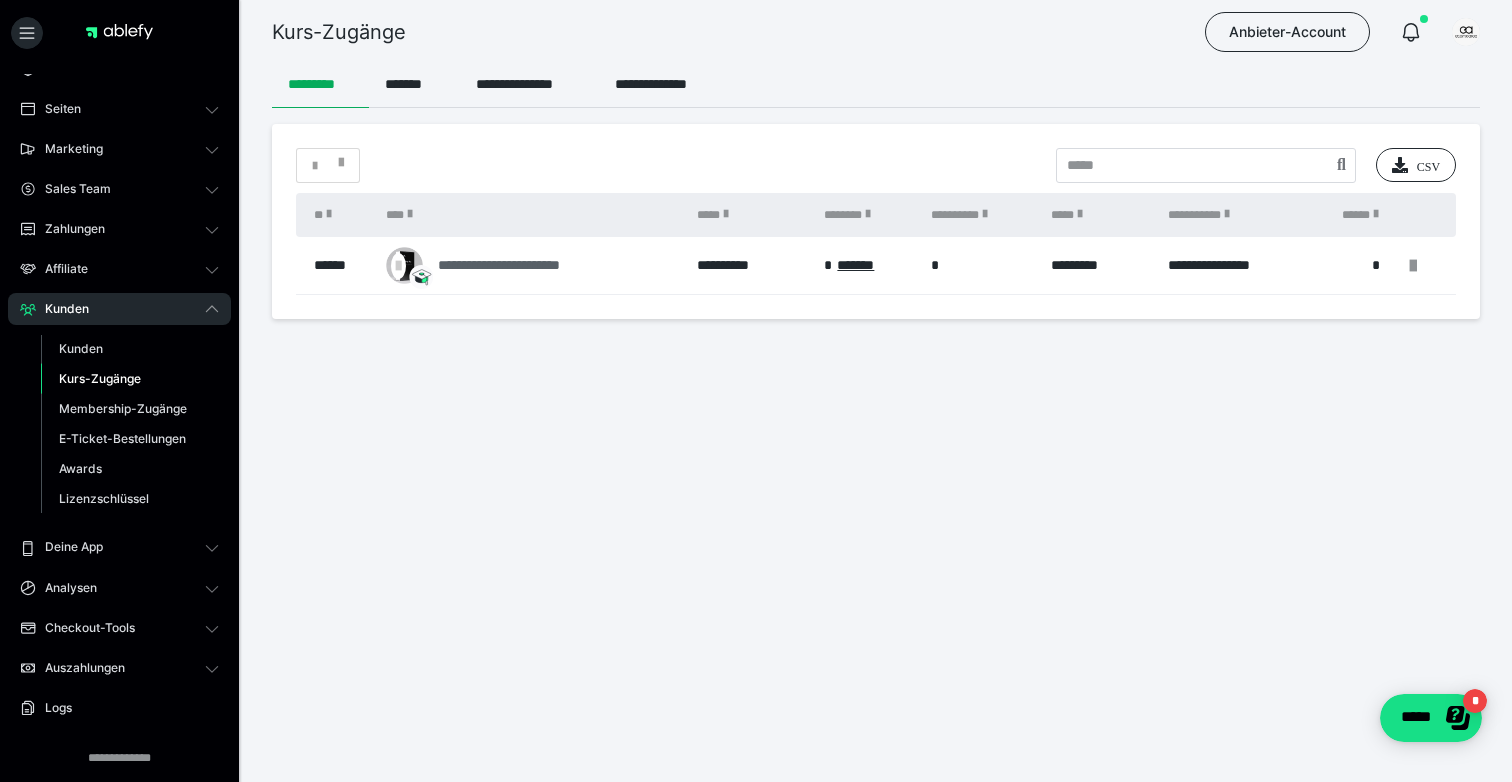 click on "**********" at bounding box center (521, 265) 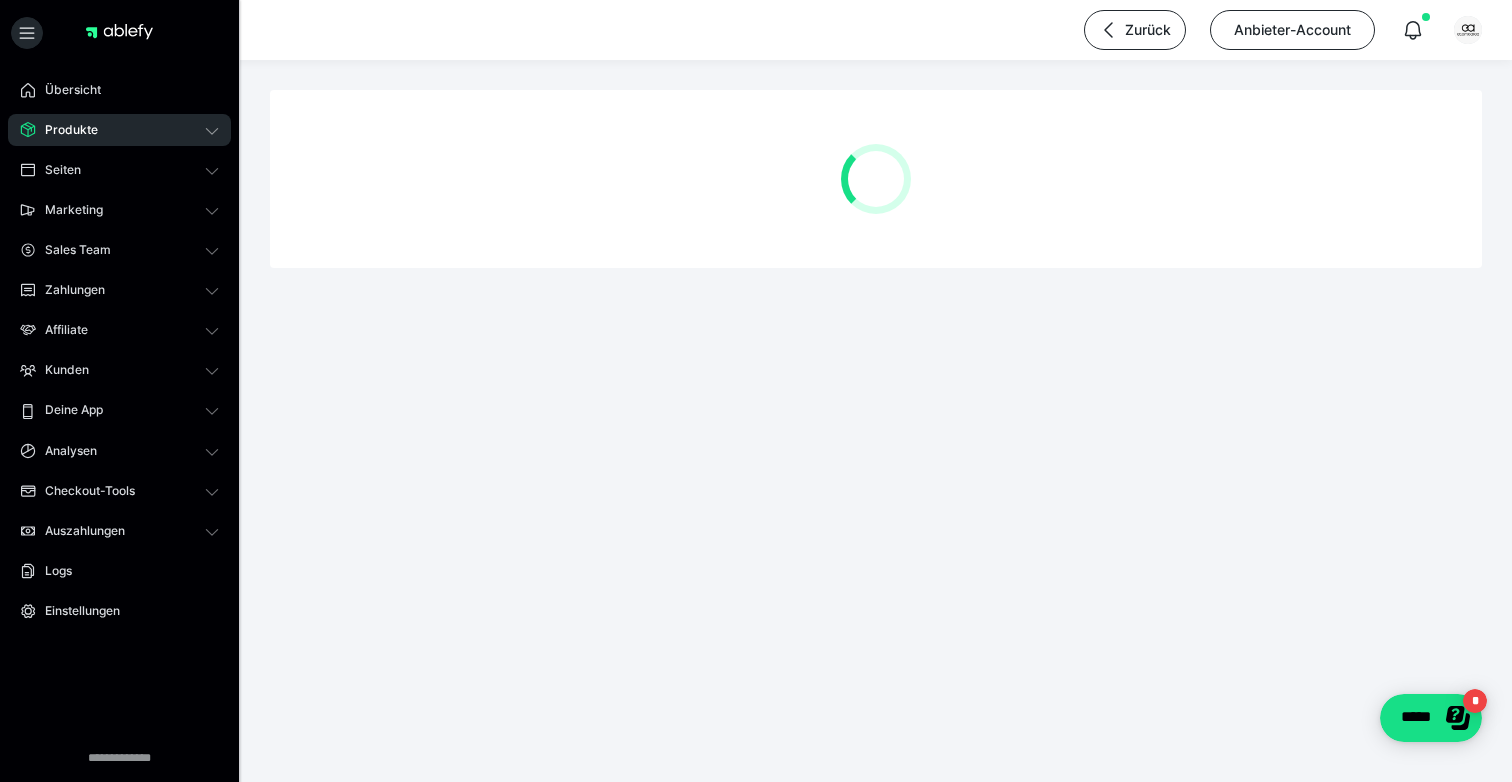 scroll, scrollTop: 0, scrollLeft: 0, axis: both 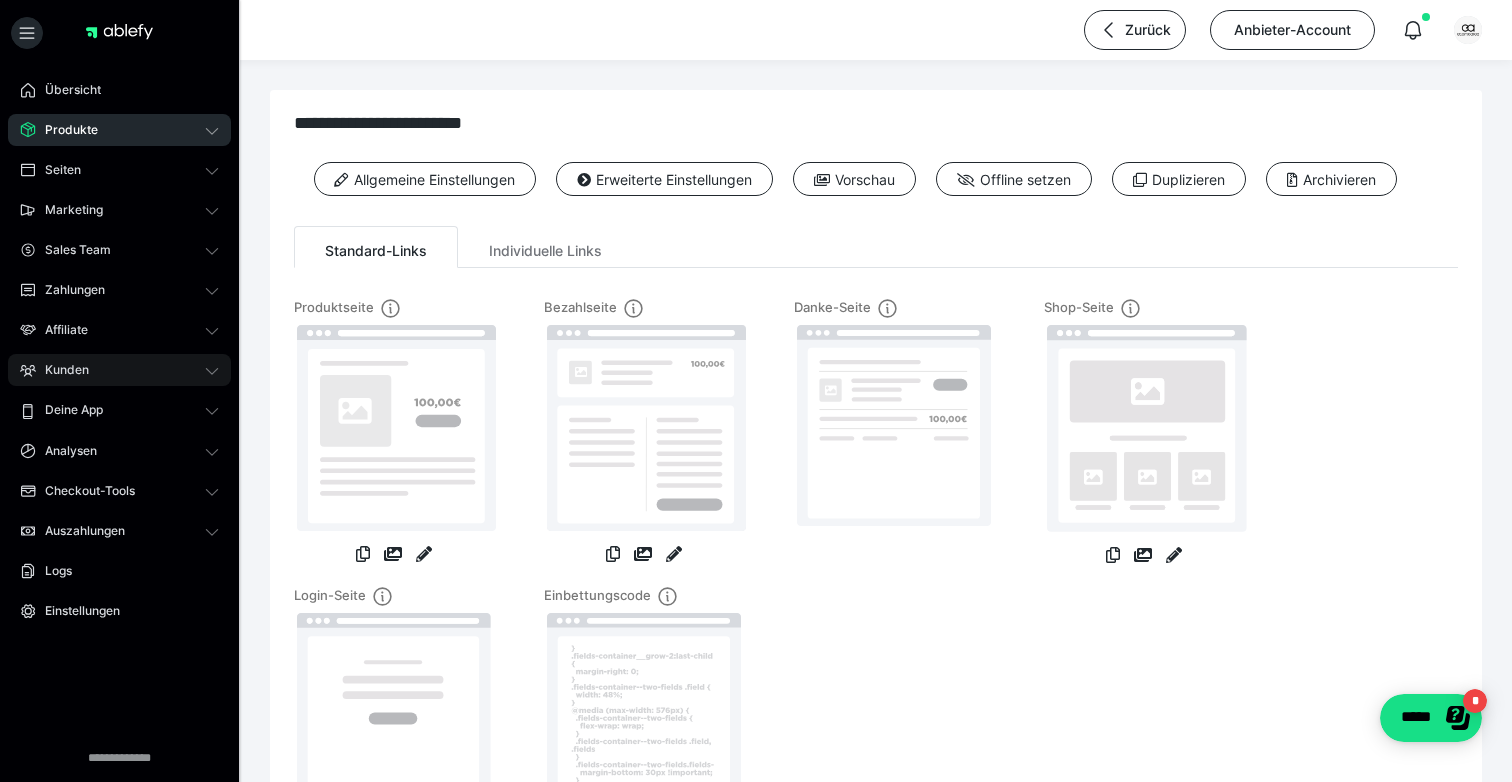 click on "Kunden" at bounding box center [60, 370] 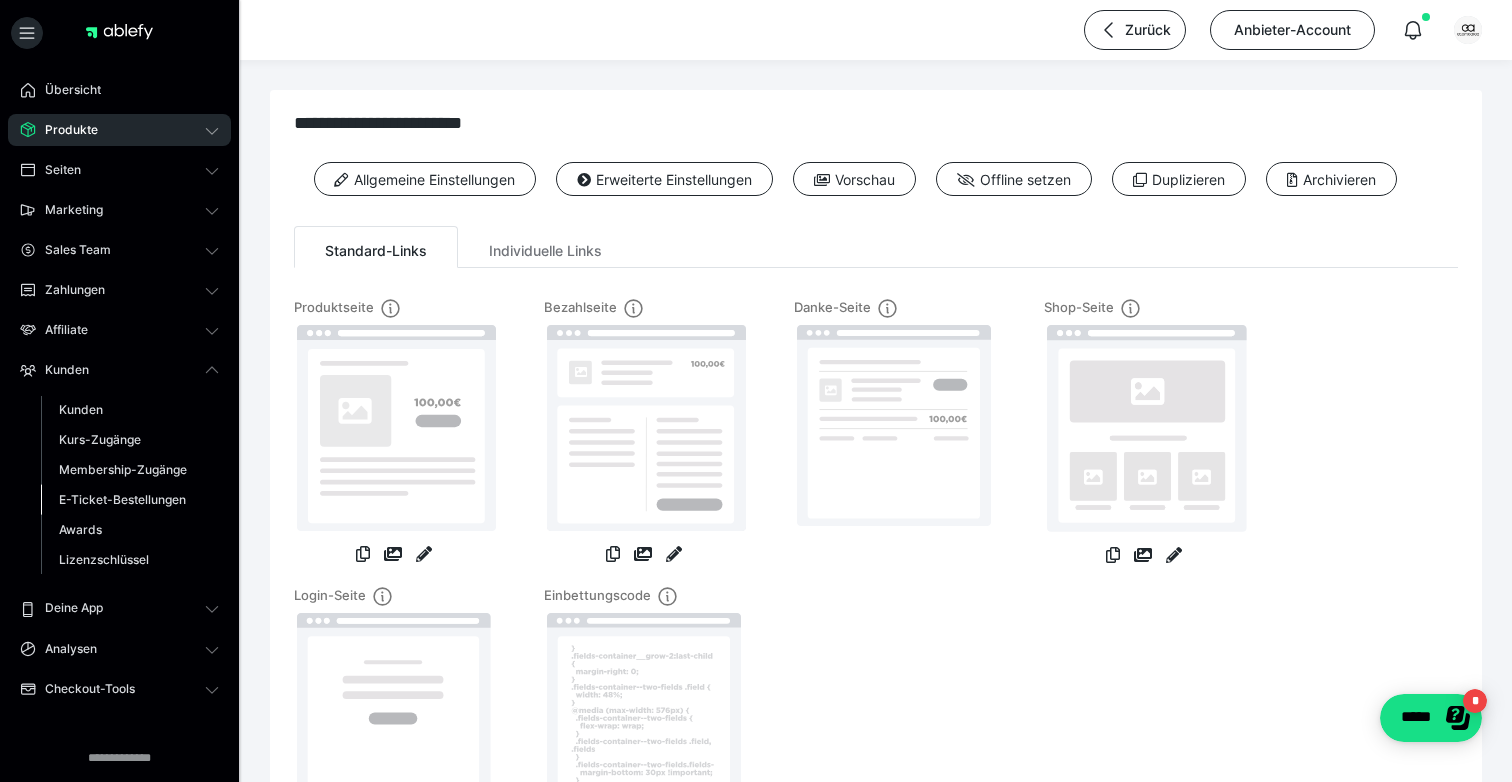 click on "E-Ticket-Bestellungen" at bounding box center (122, 499) 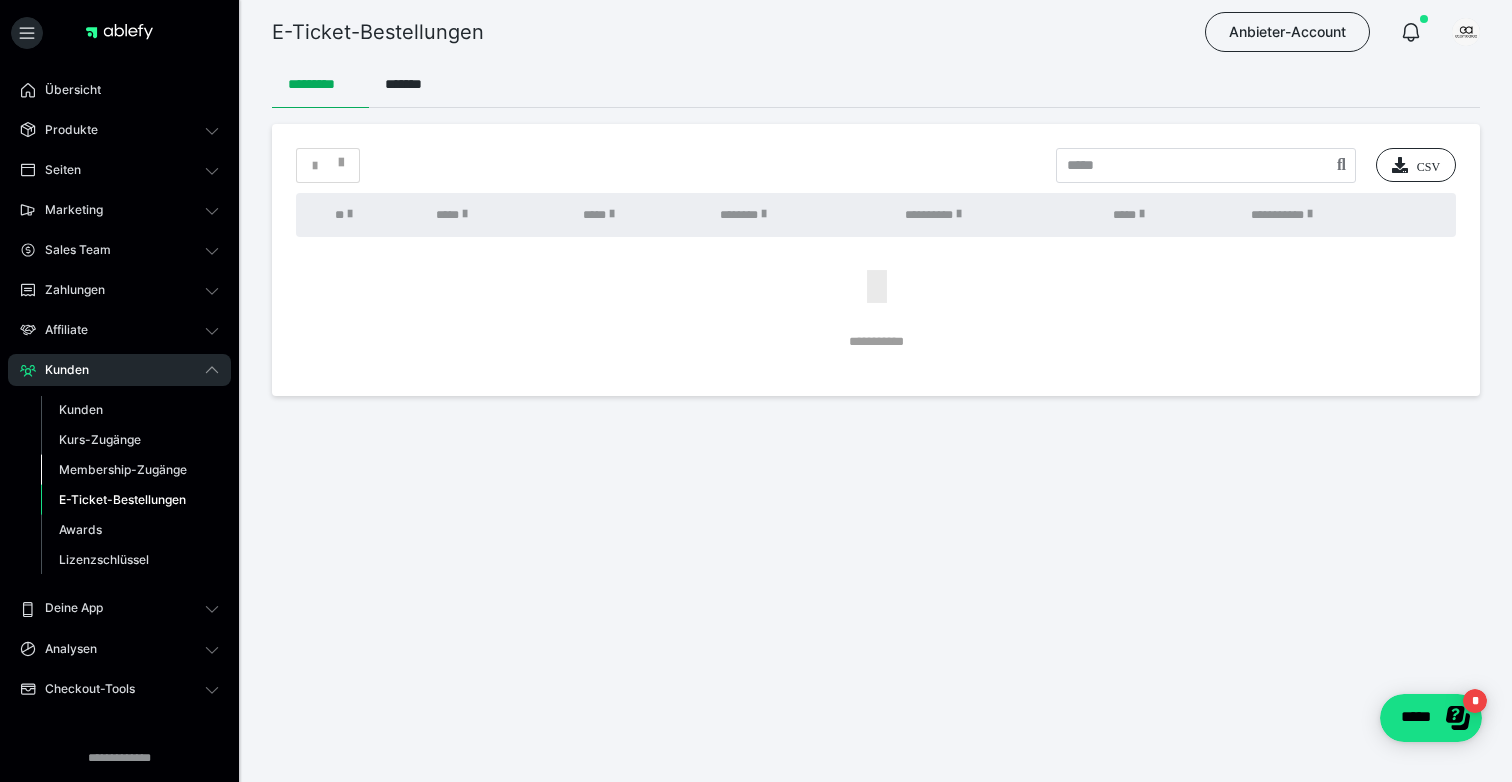 click on "Membership-Zugänge" at bounding box center [123, 469] 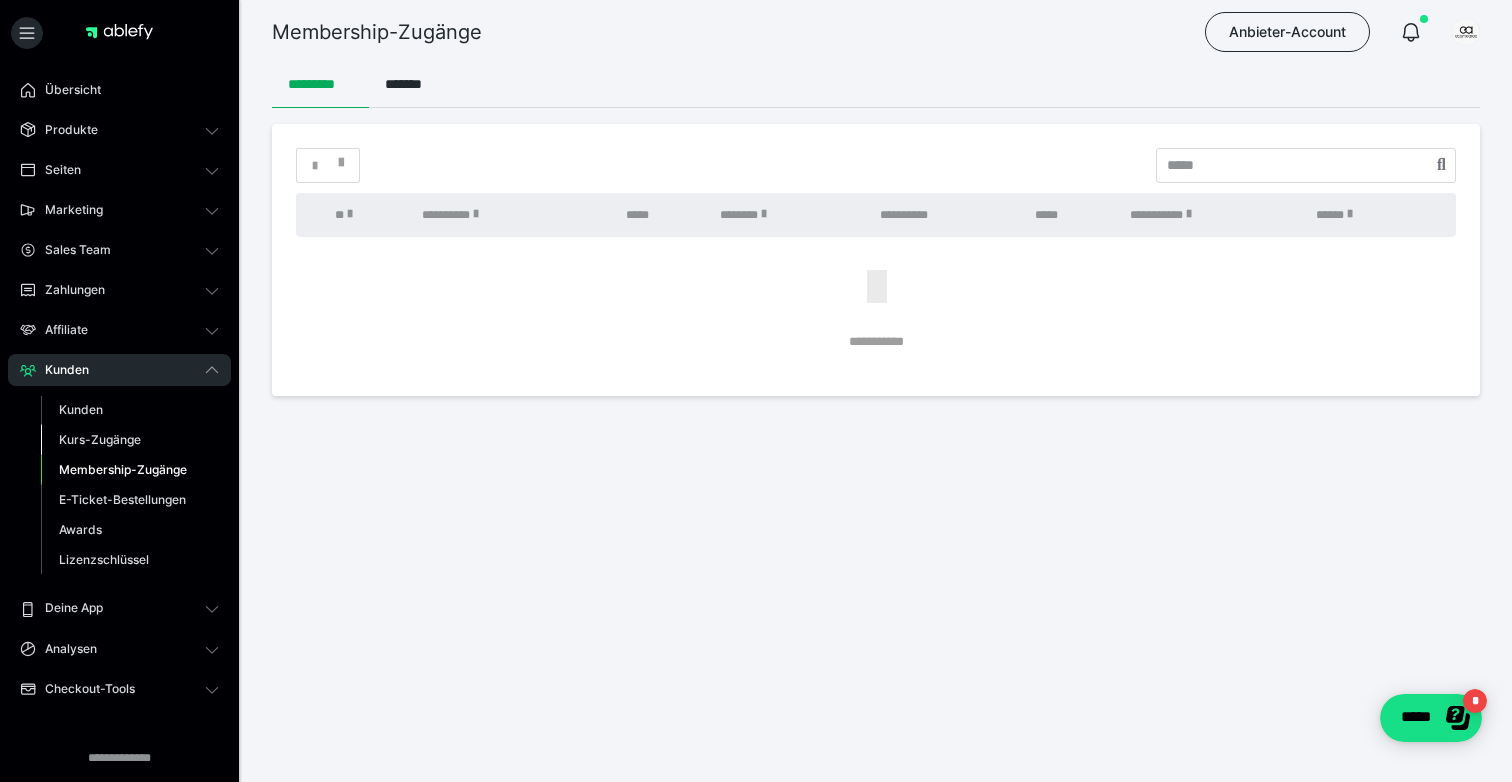 click on "Kurs-Zugänge" at bounding box center [100, 439] 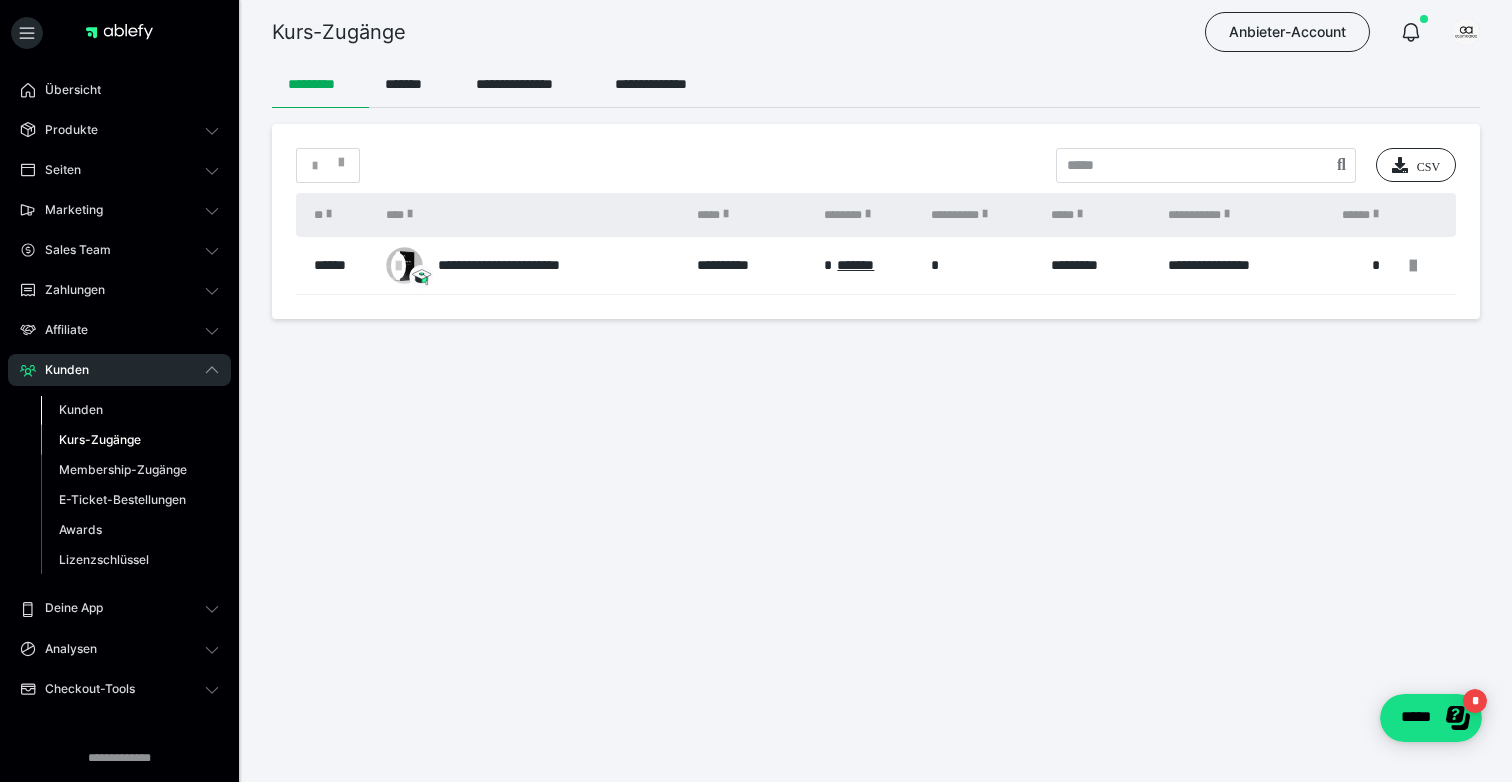 click on "Kunden" at bounding box center [81, 409] 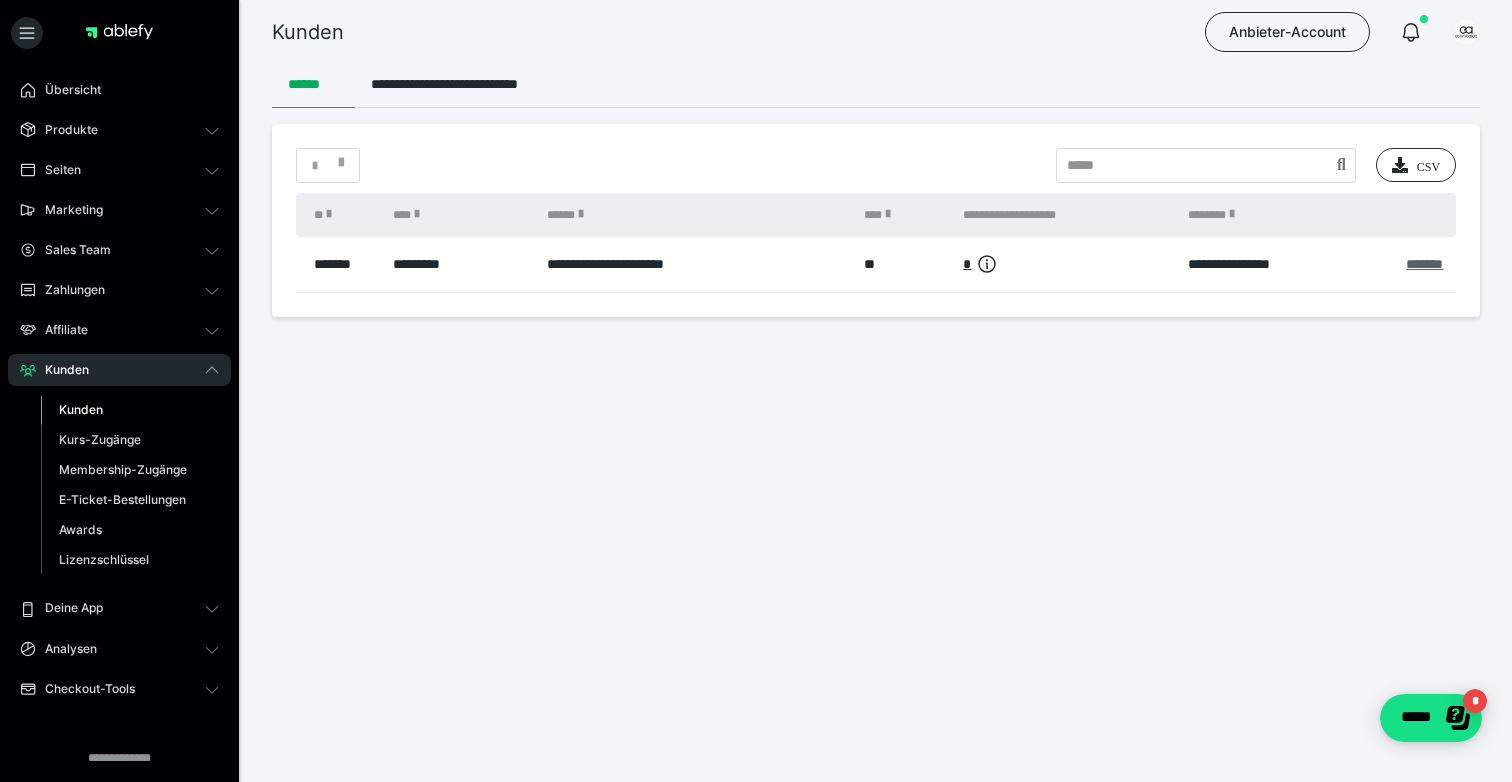 click on "*******" at bounding box center (1424, 264) 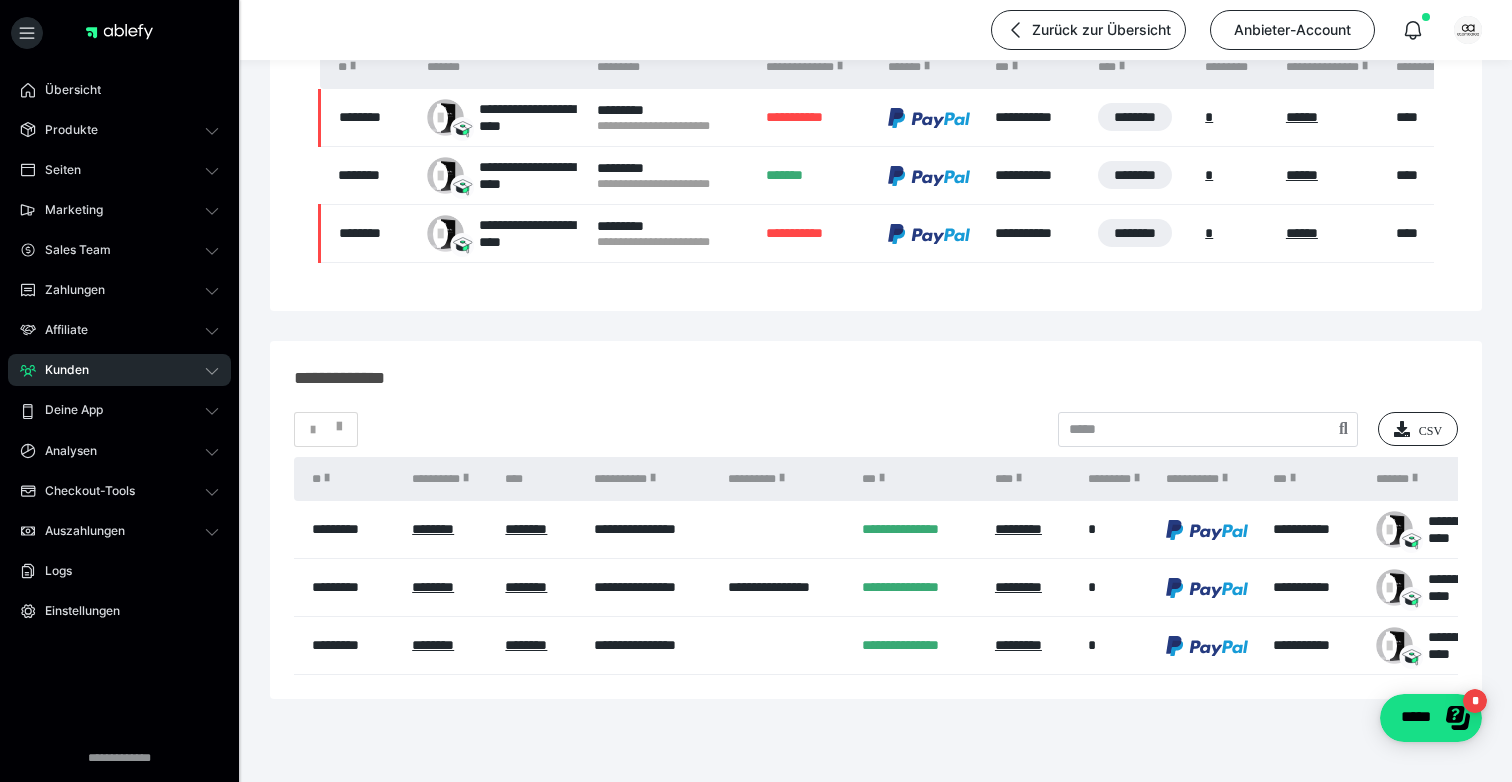 scroll, scrollTop: 393, scrollLeft: 0, axis: vertical 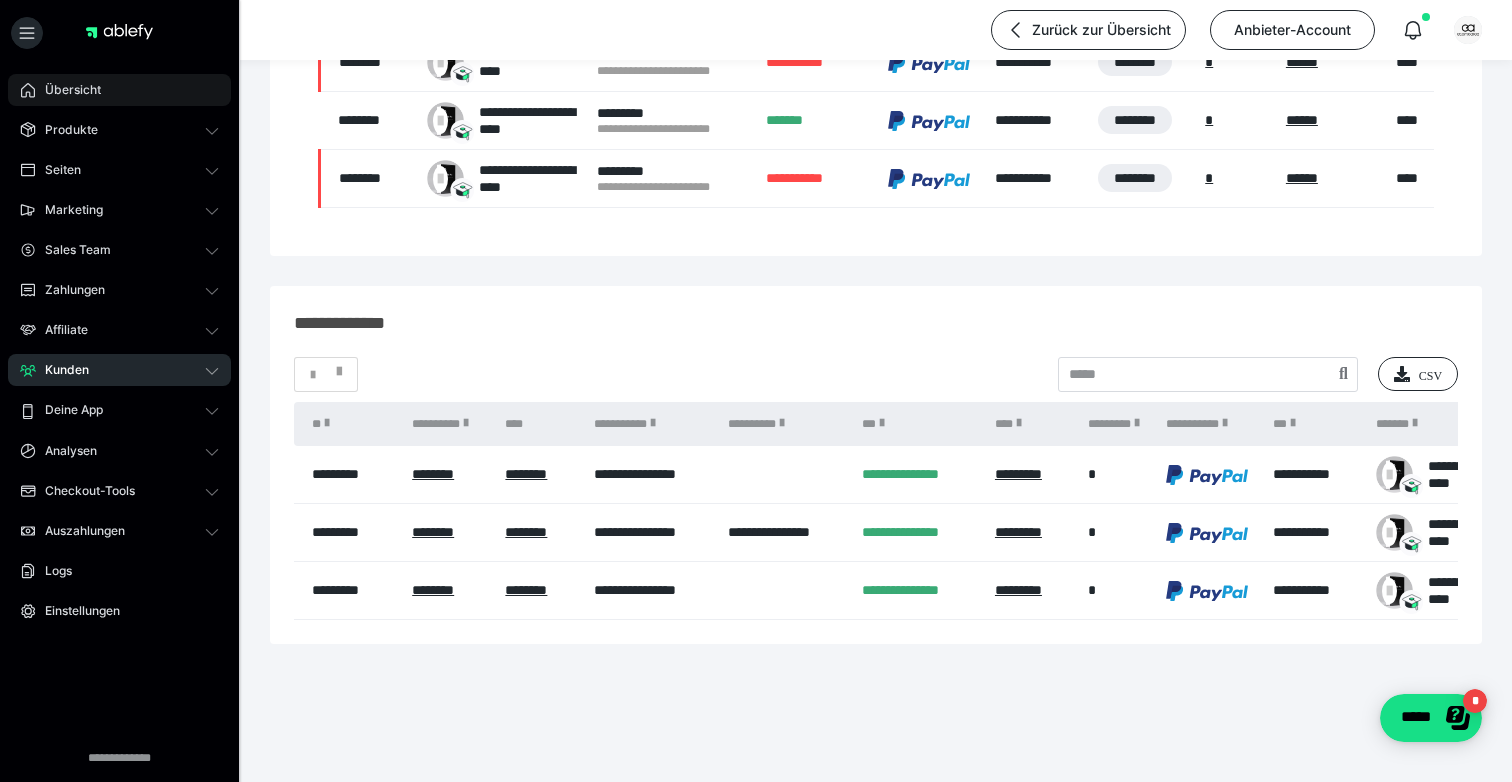 click on "Übersicht" at bounding box center [66, 90] 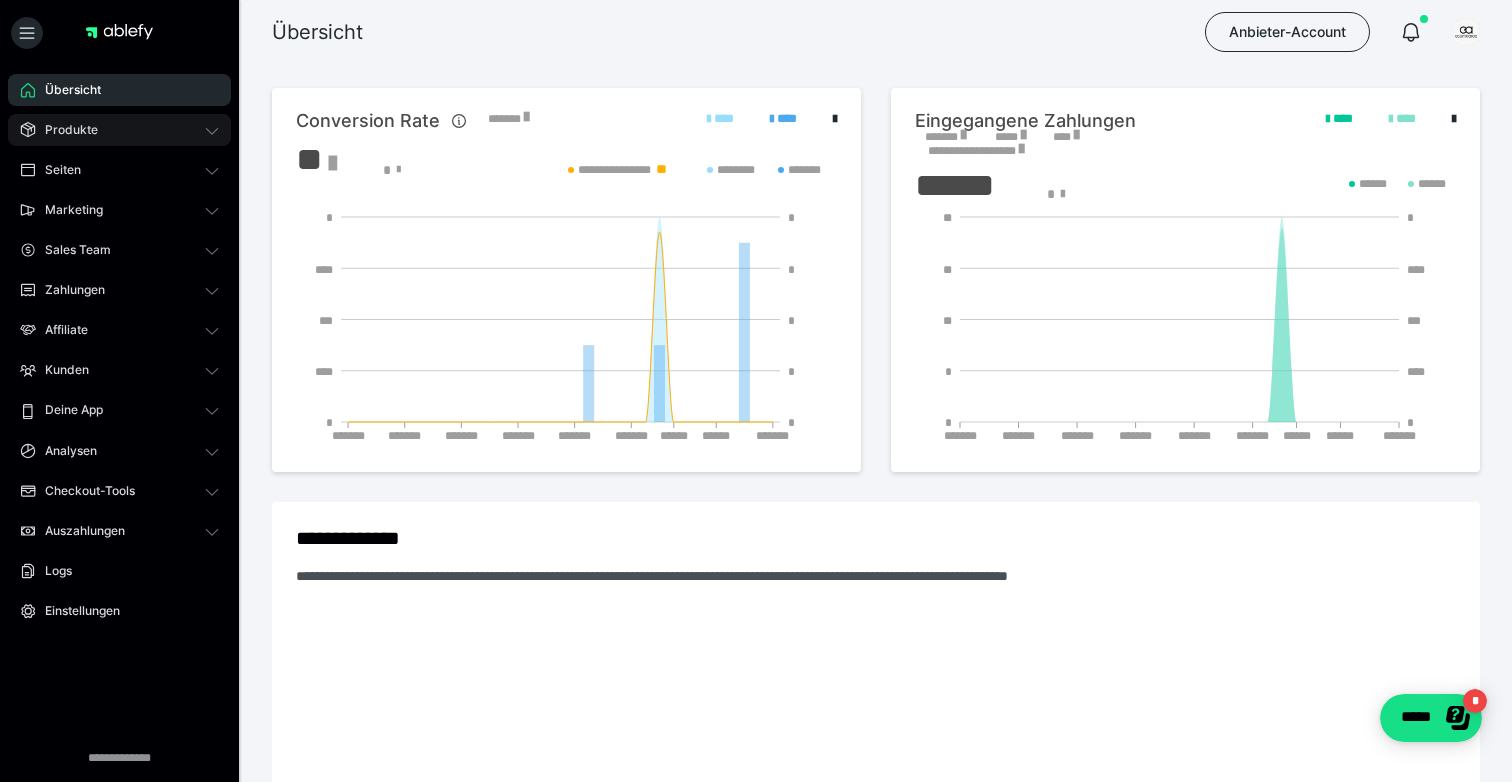 click on "Produkte" at bounding box center (64, 130) 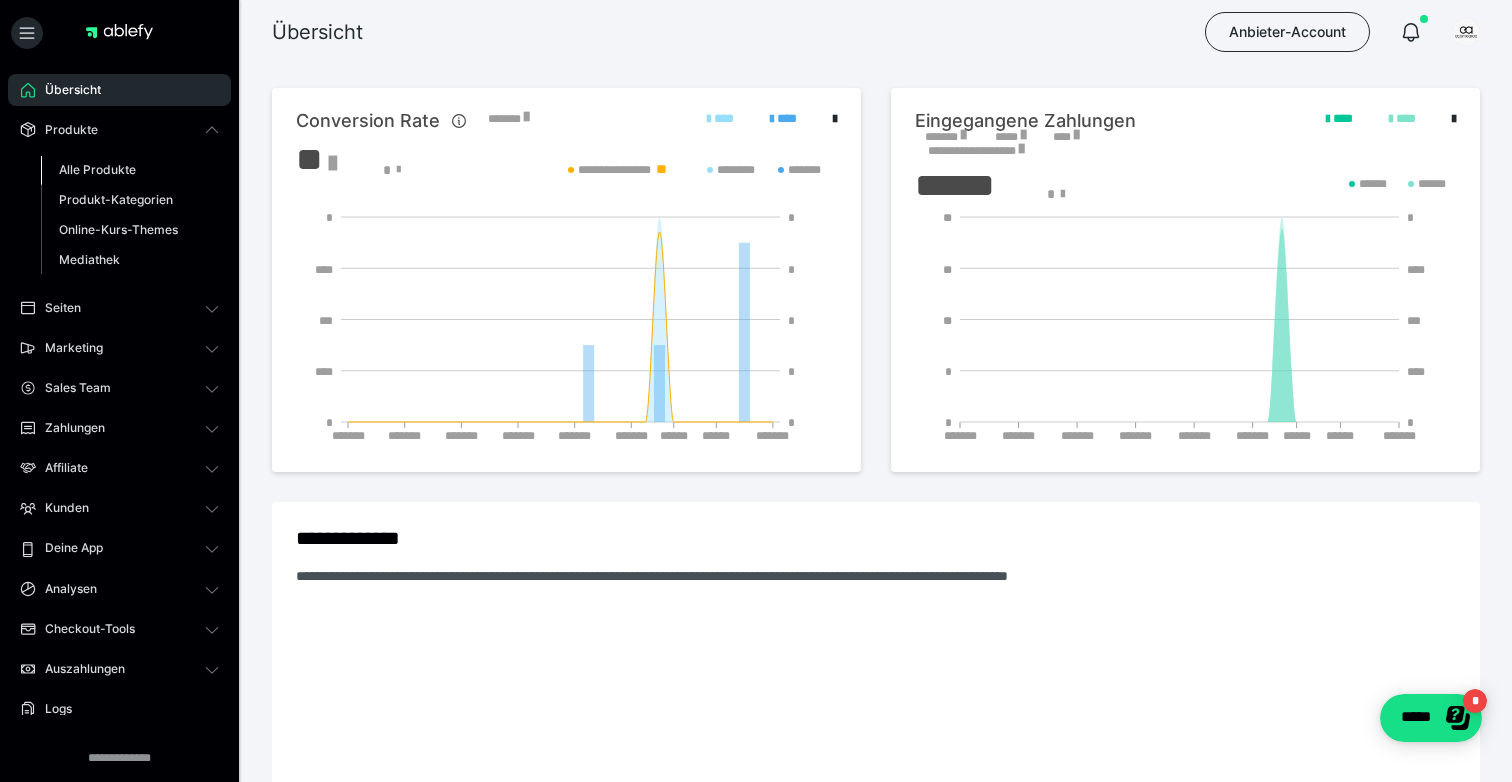 click on "Alle Produkte" at bounding box center (97, 169) 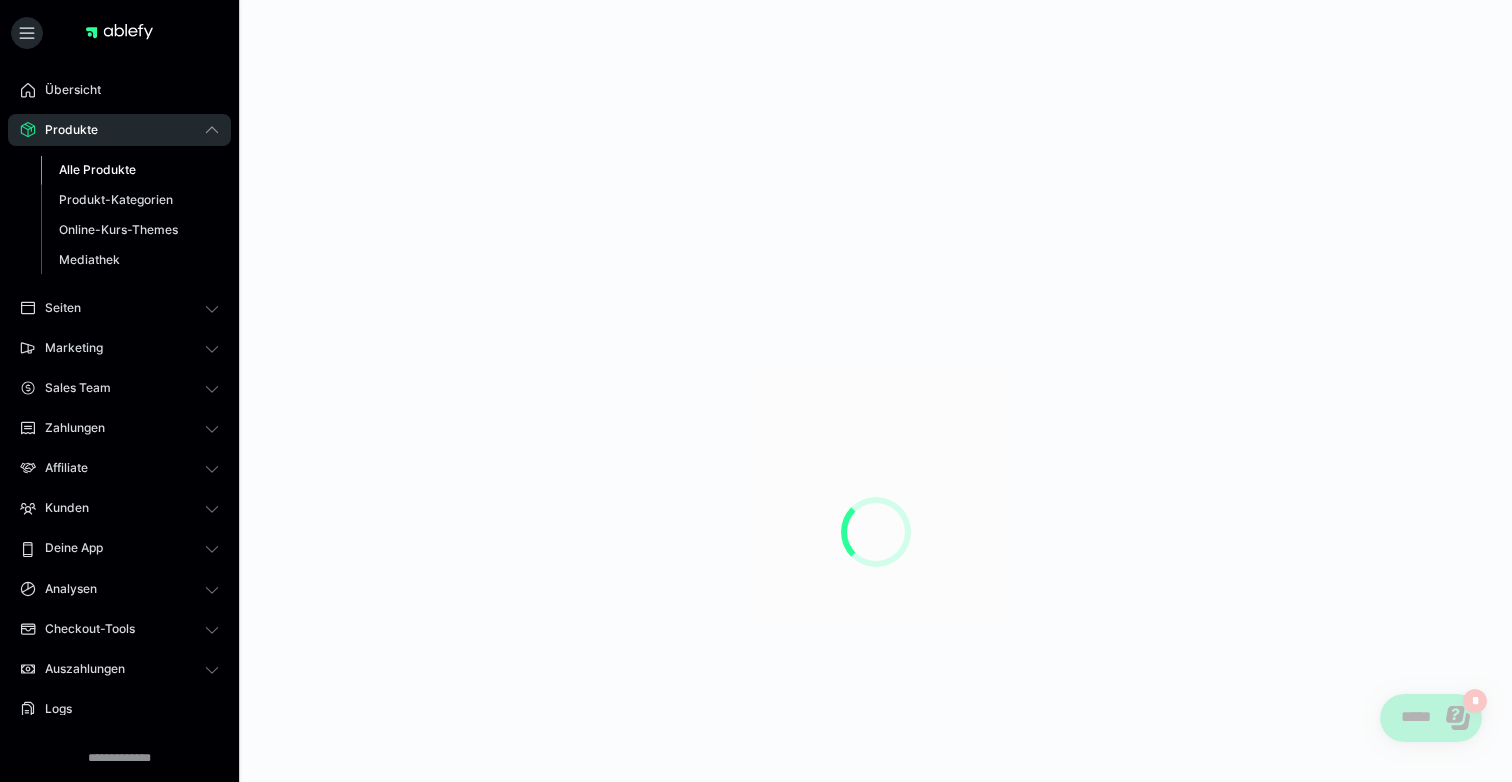 scroll, scrollTop: 0, scrollLeft: 0, axis: both 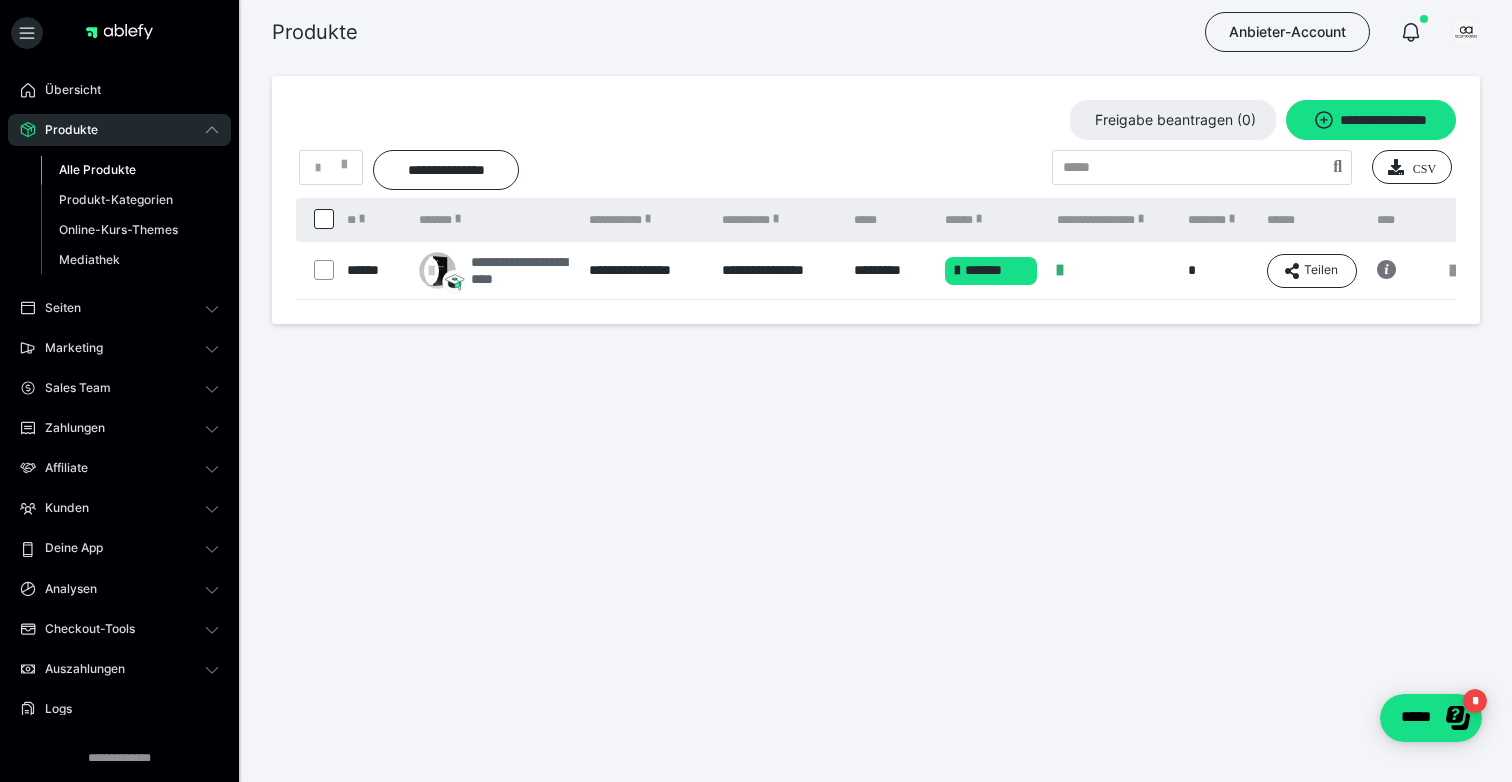 click on "**********" at bounding box center (520, 271) 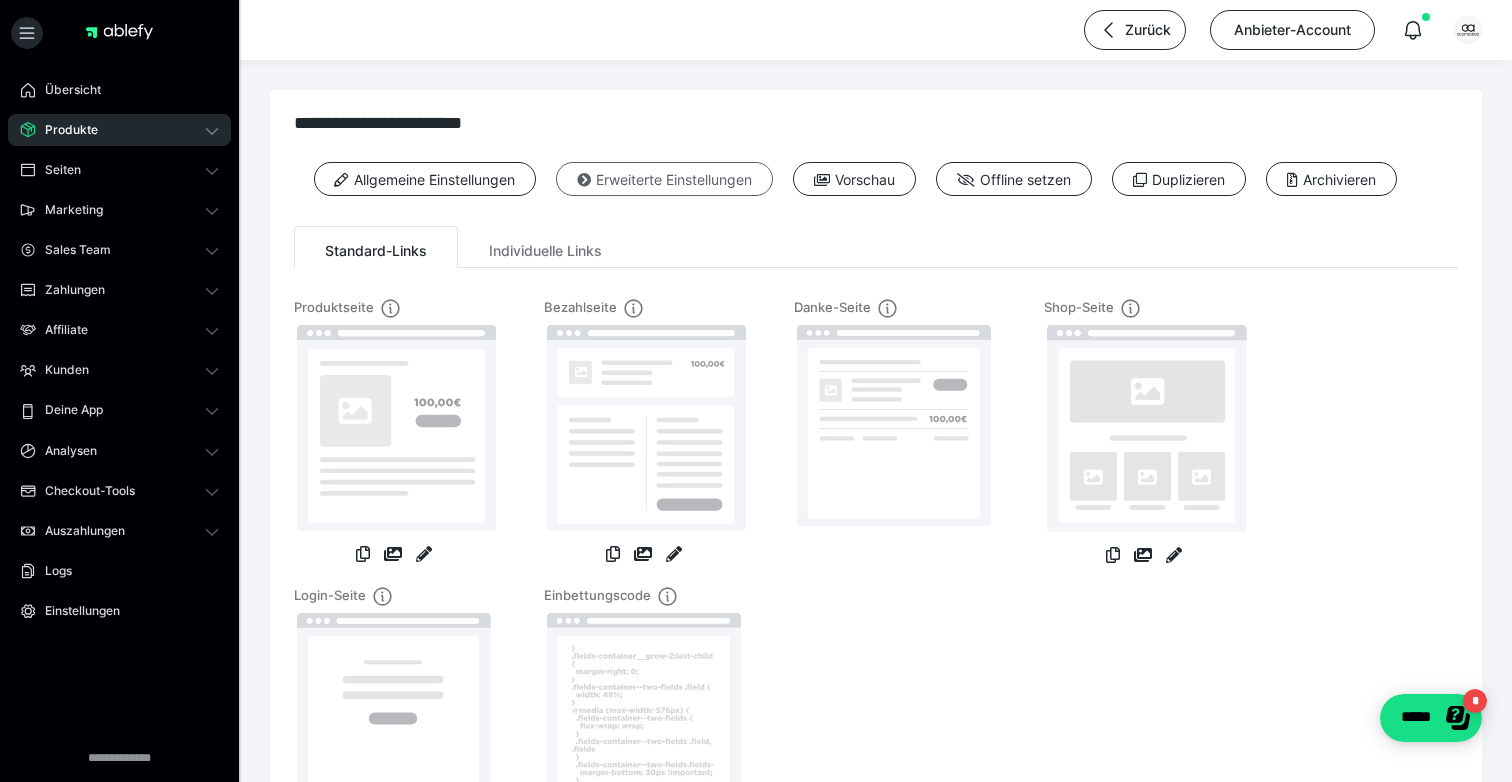 click on "Erweiterte Einstellungen" at bounding box center [664, 179] 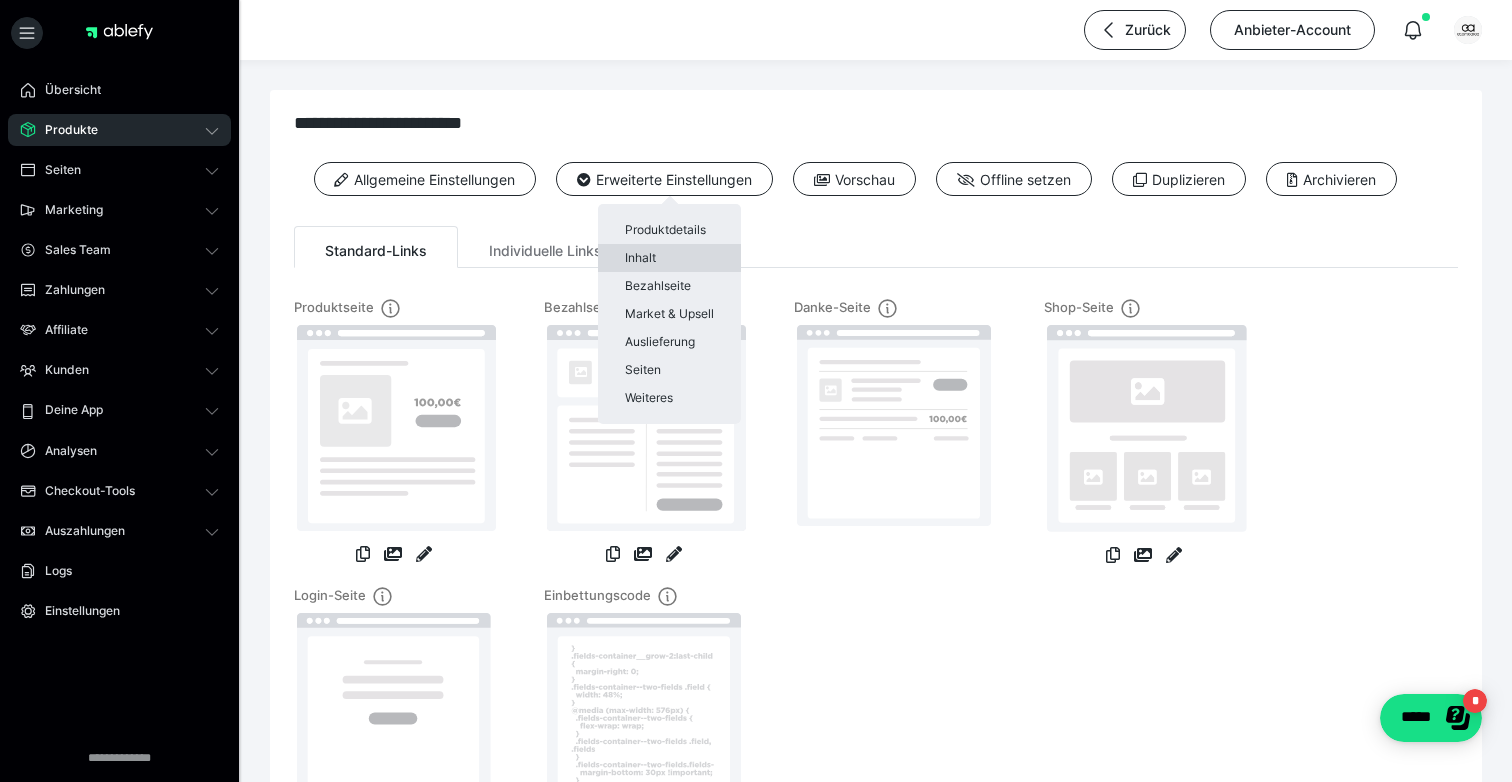 click on "Inhalt" at bounding box center [669, 258] 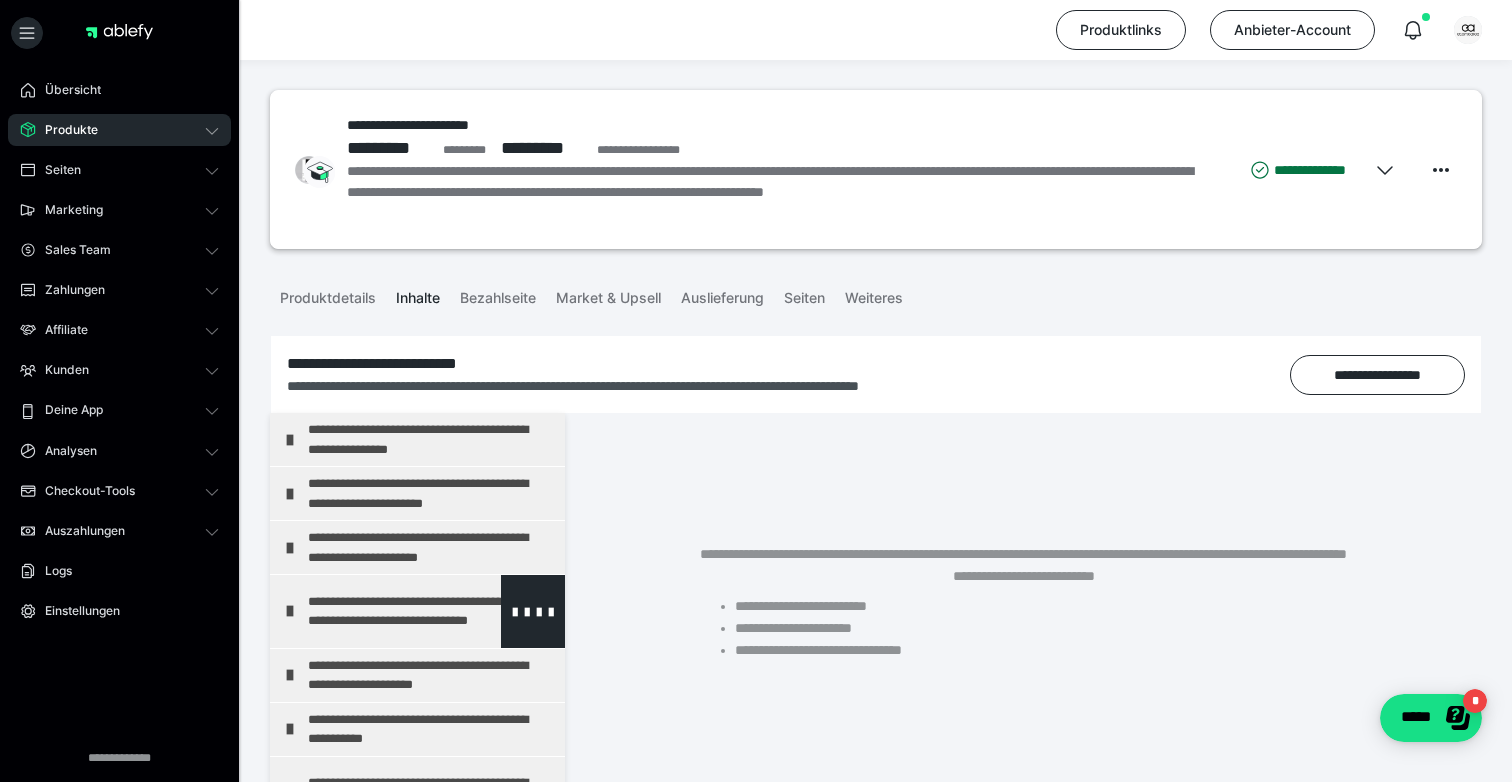 scroll, scrollTop: 32, scrollLeft: 0, axis: vertical 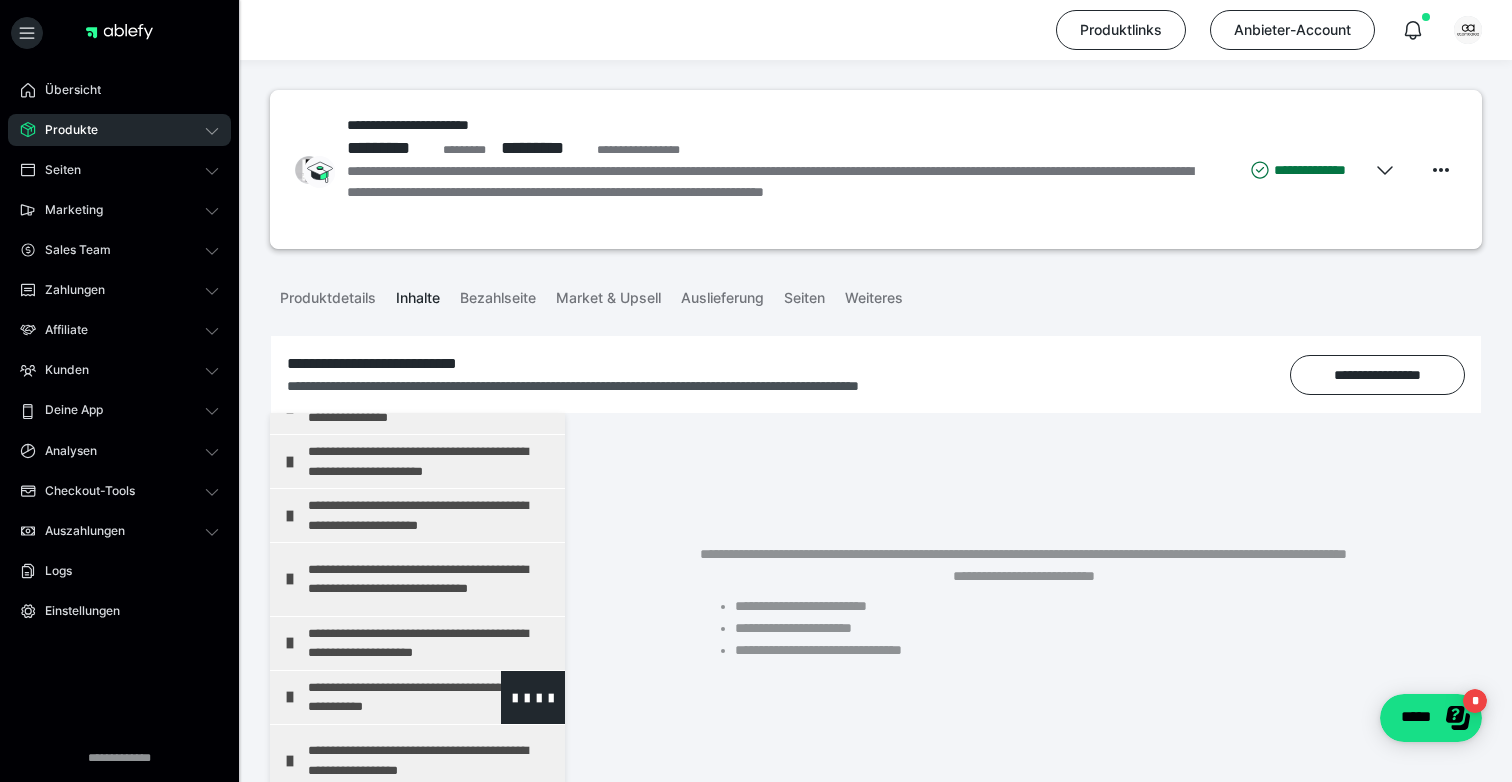 click on "**********" at bounding box center [431, 697] 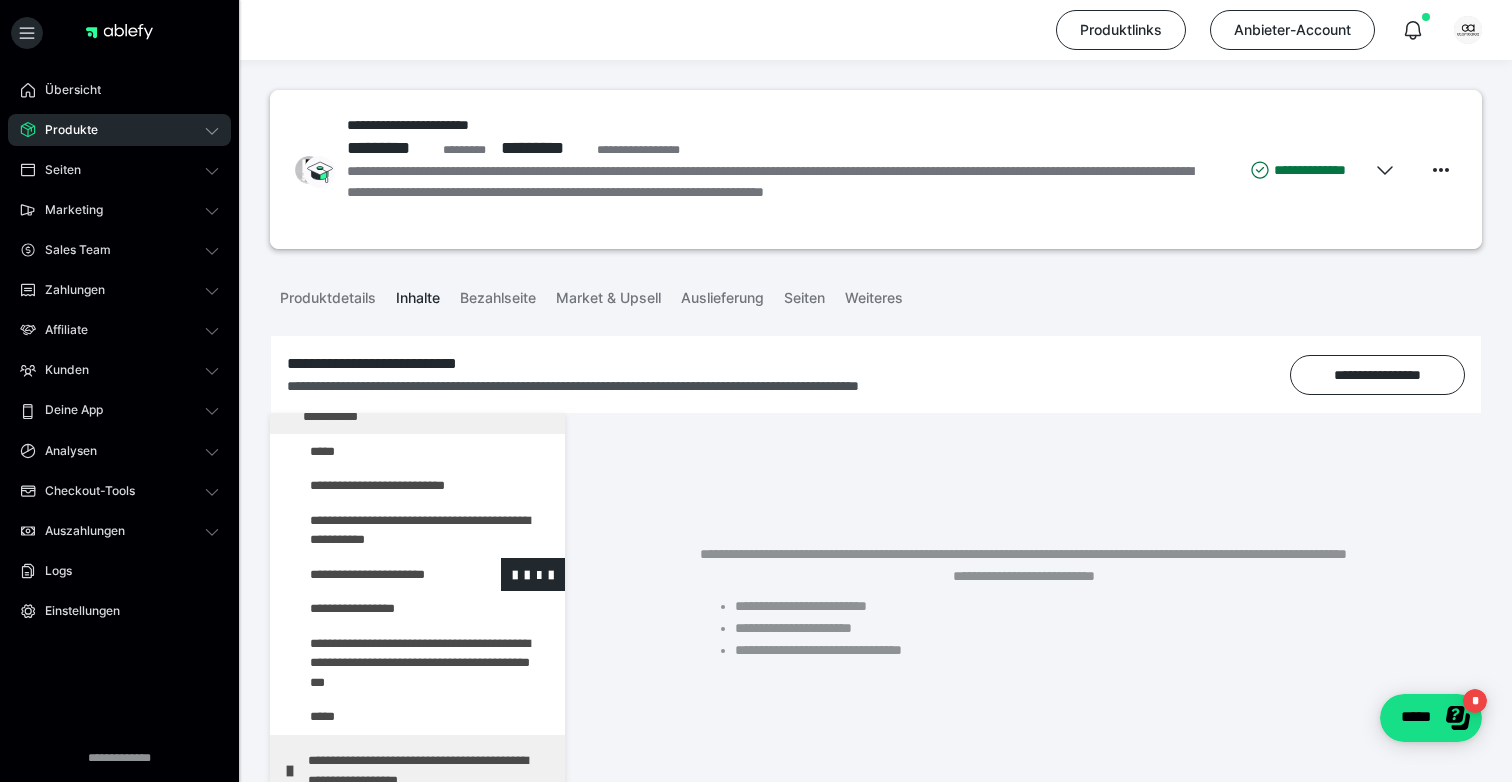 scroll, scrollTop: 332, scrollLeft: 0, axis: vertical 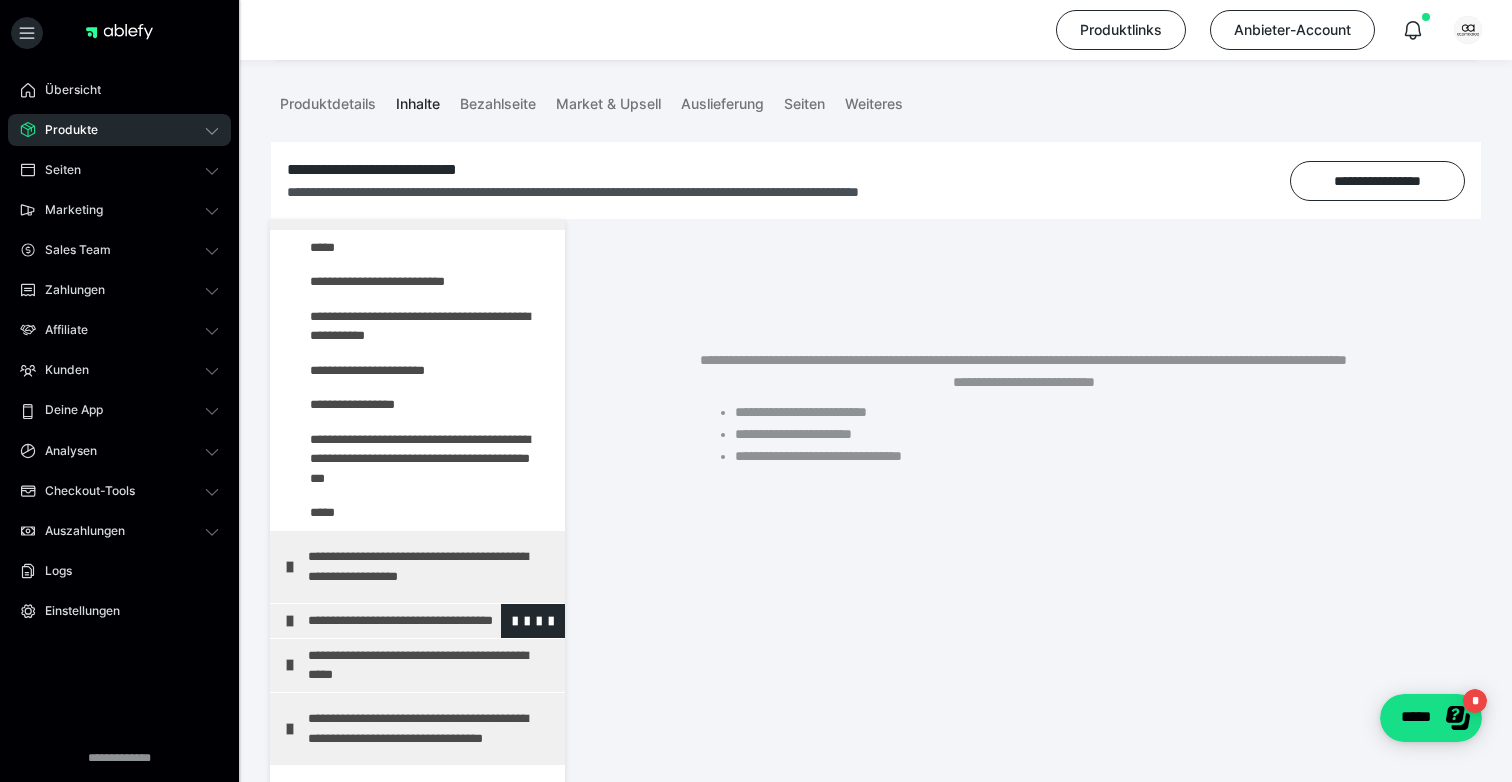 click on "**********" at bounding box center [431, 621] 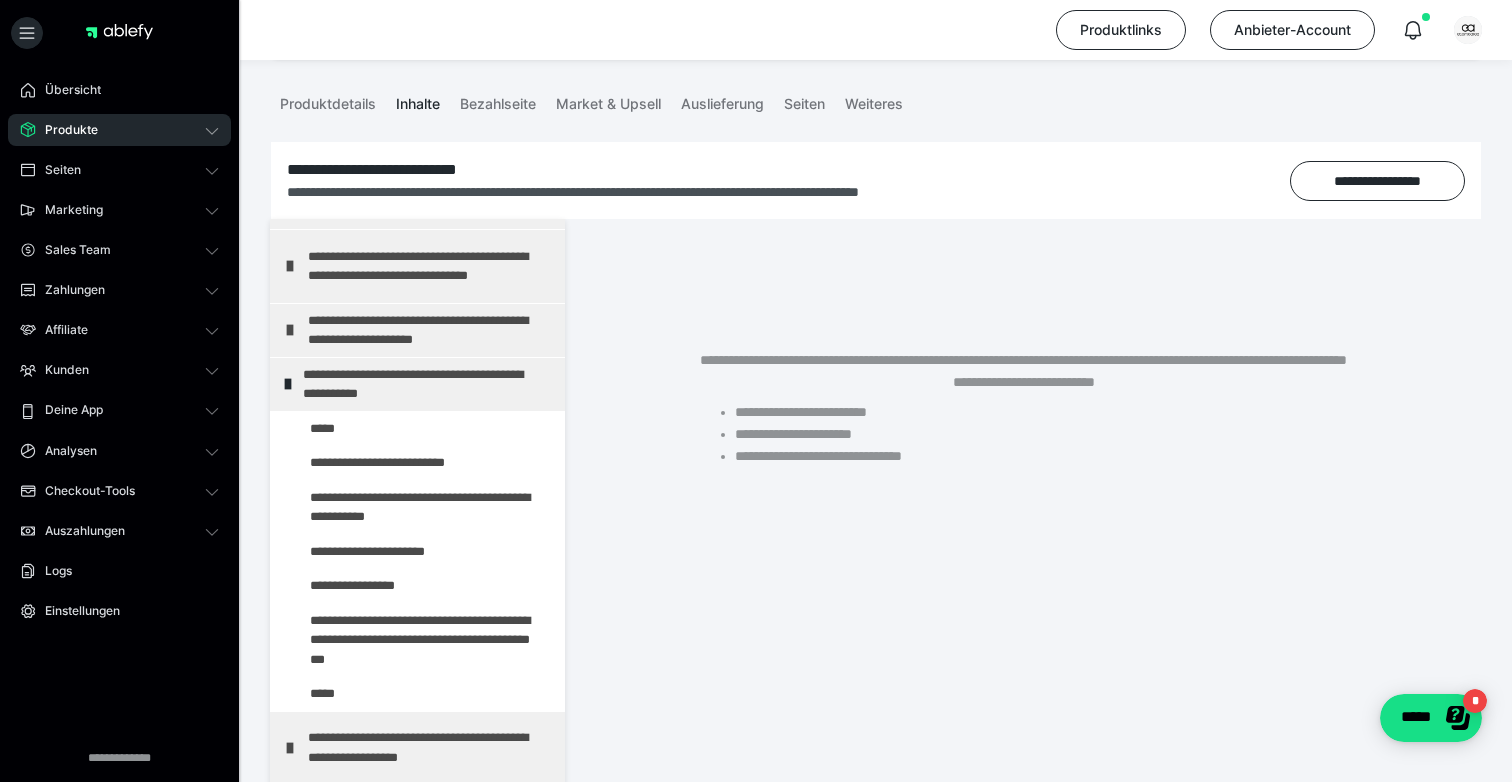 scroll, scrollTop: 117, scrollLeft: 0, axis: vertical 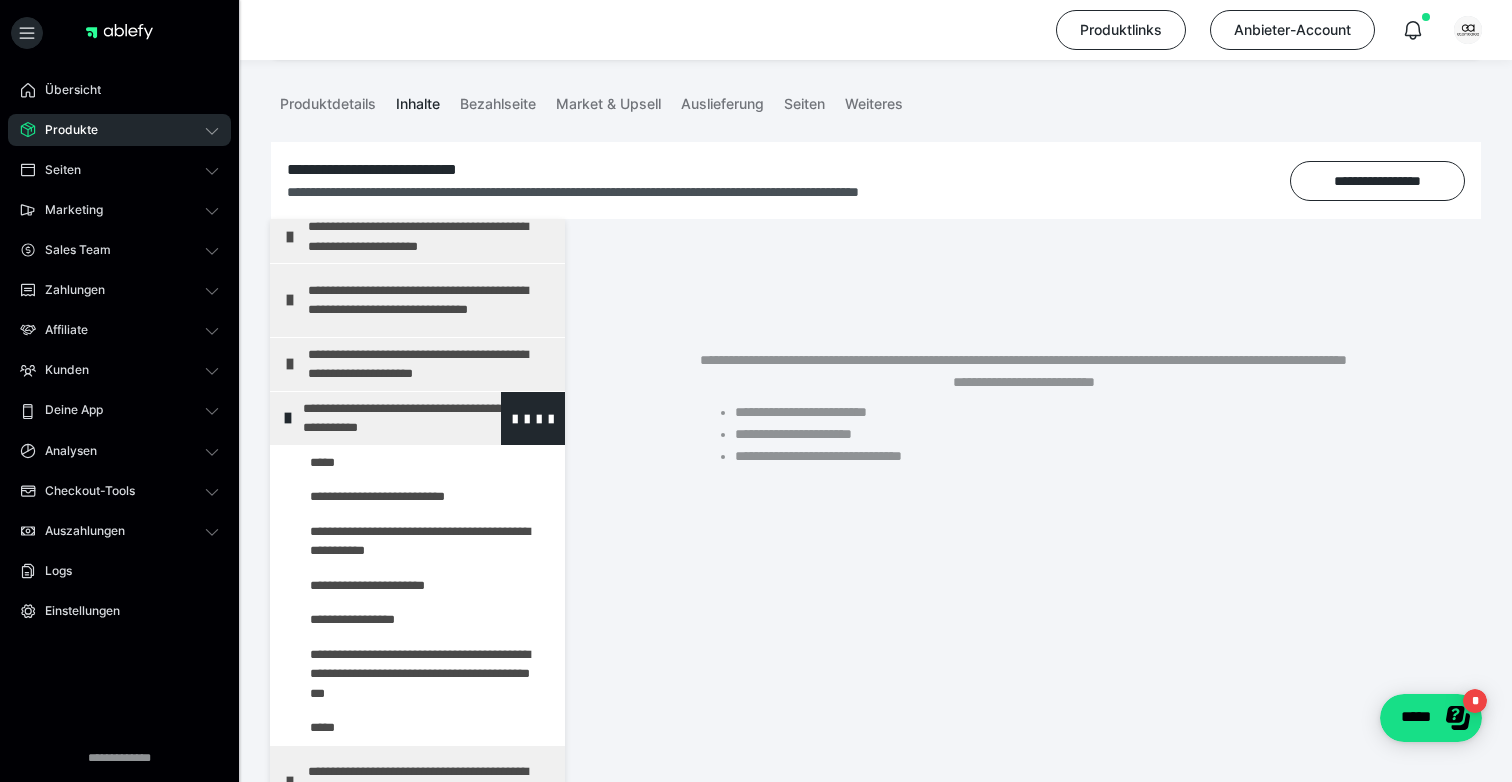 click on "**********" at bounding box center (426, 418) 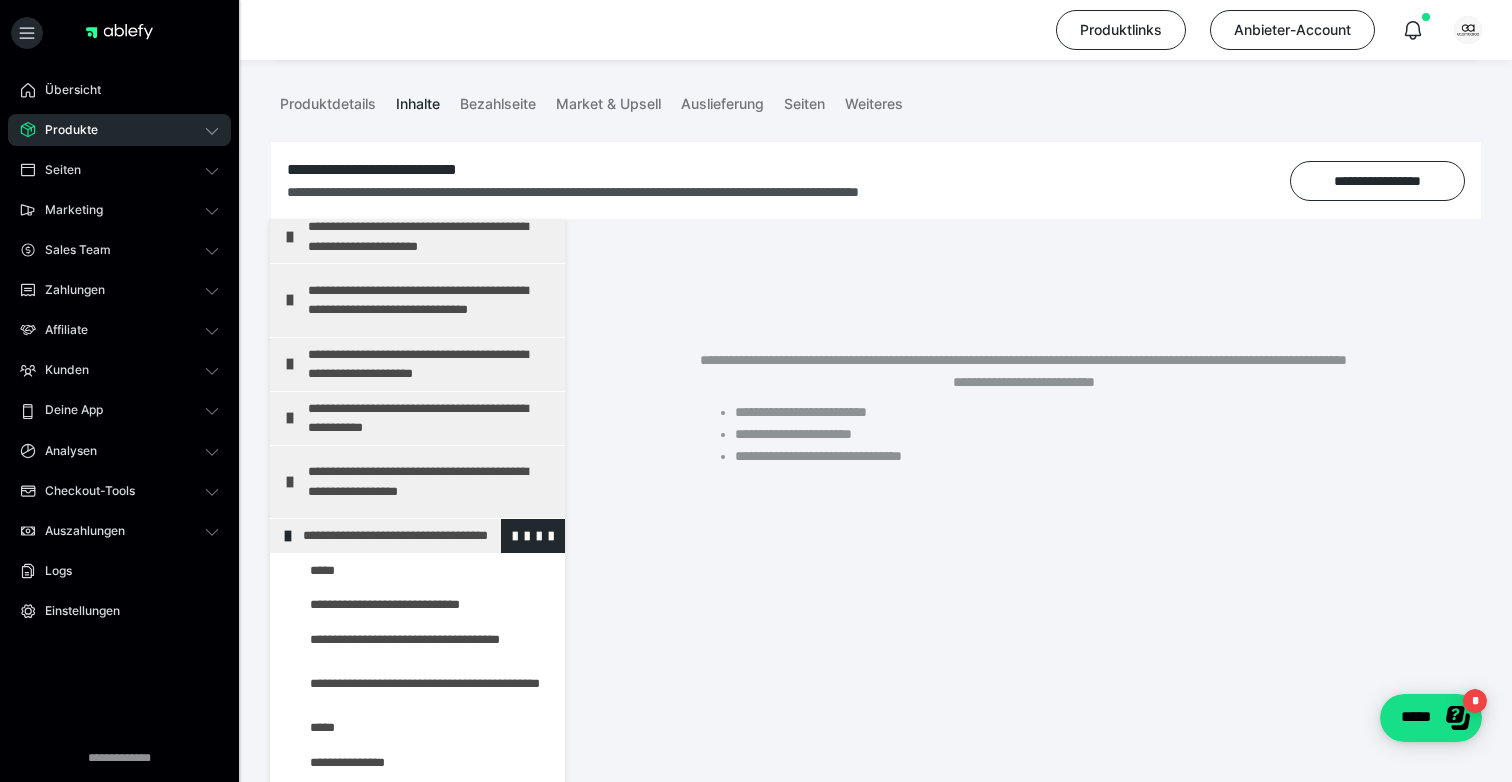 click on "**********" at bounding box center [426, 536] 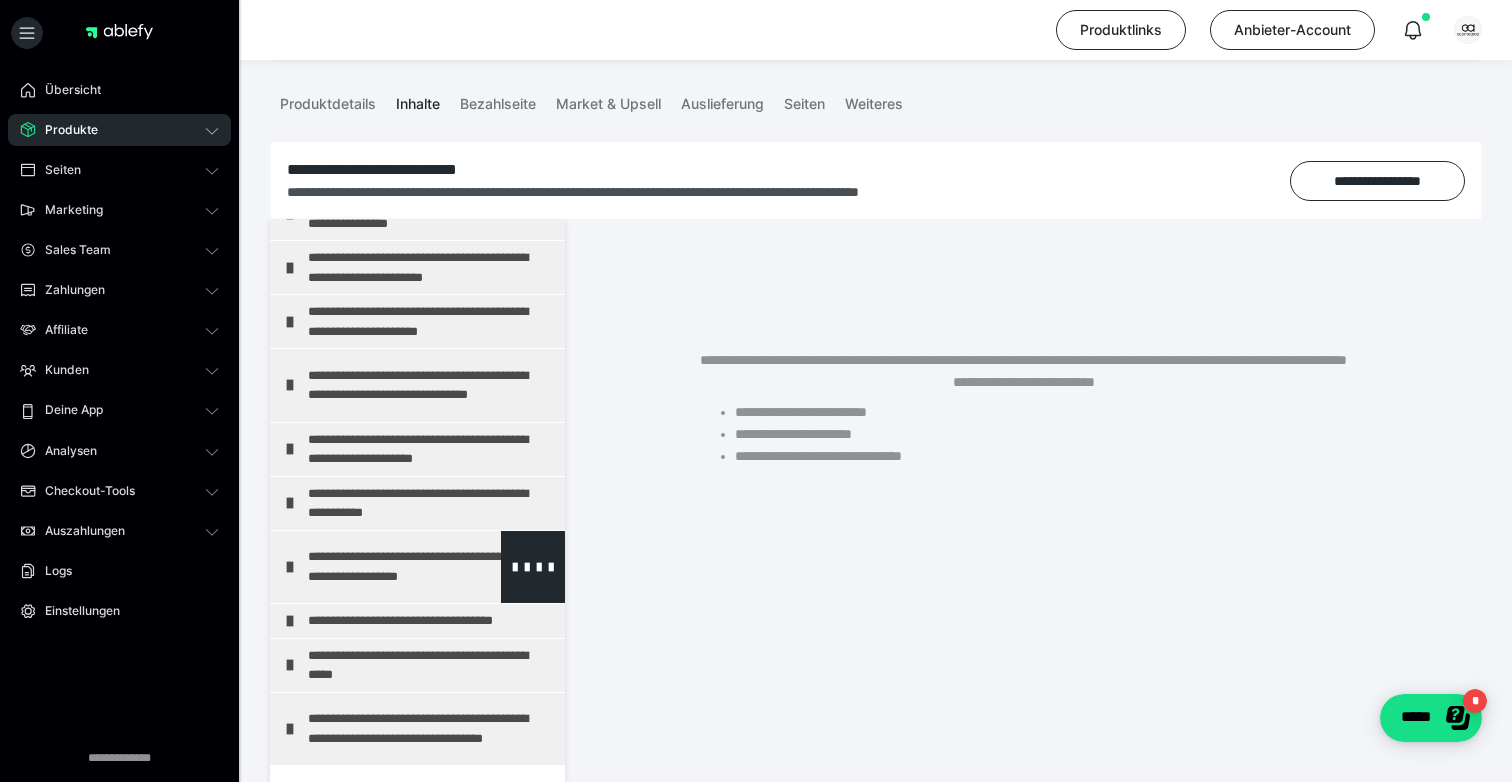 click on "**********" at bounding box center [431, 567] 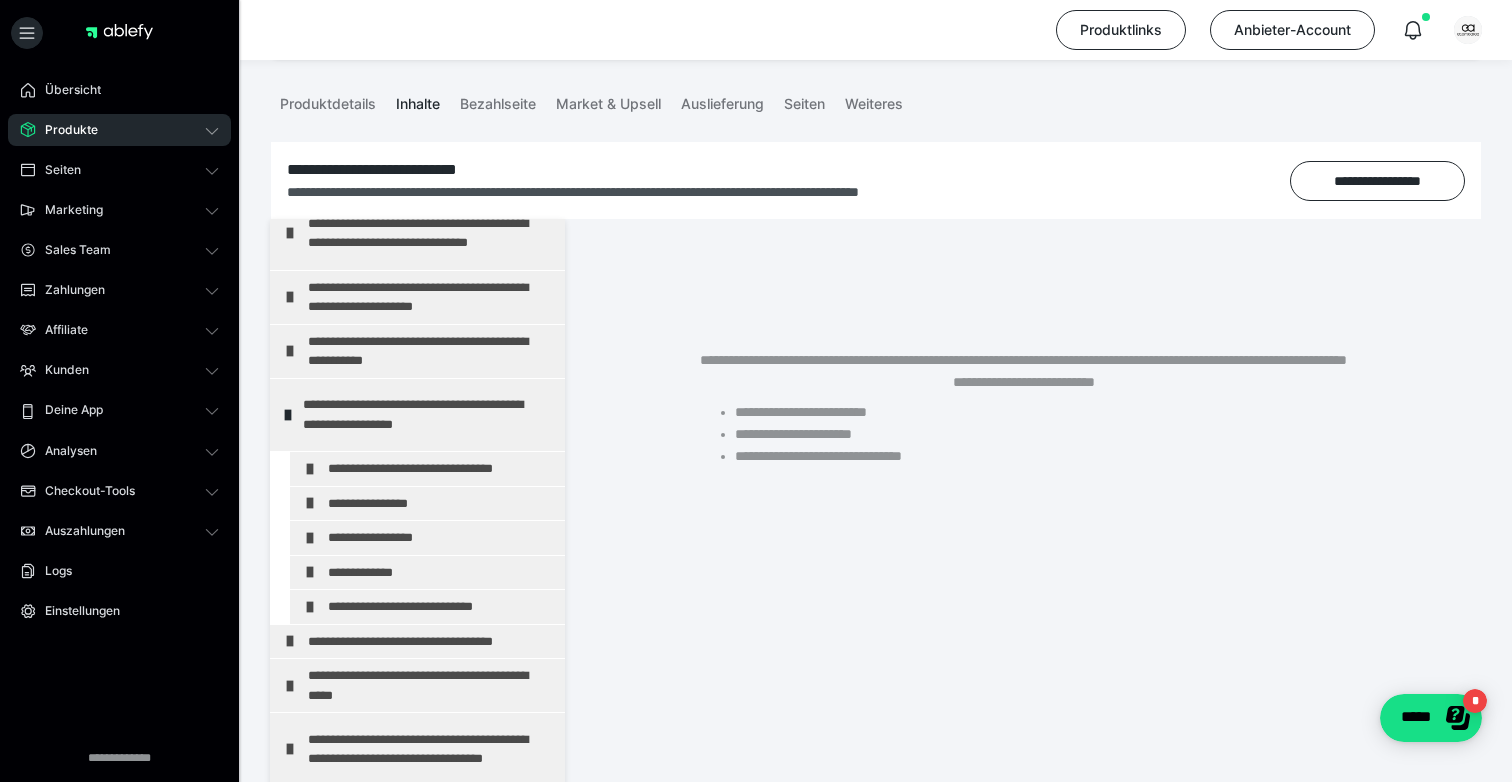 scroll, scrollTop: 205, scrollLeft: 0, axis: vertical 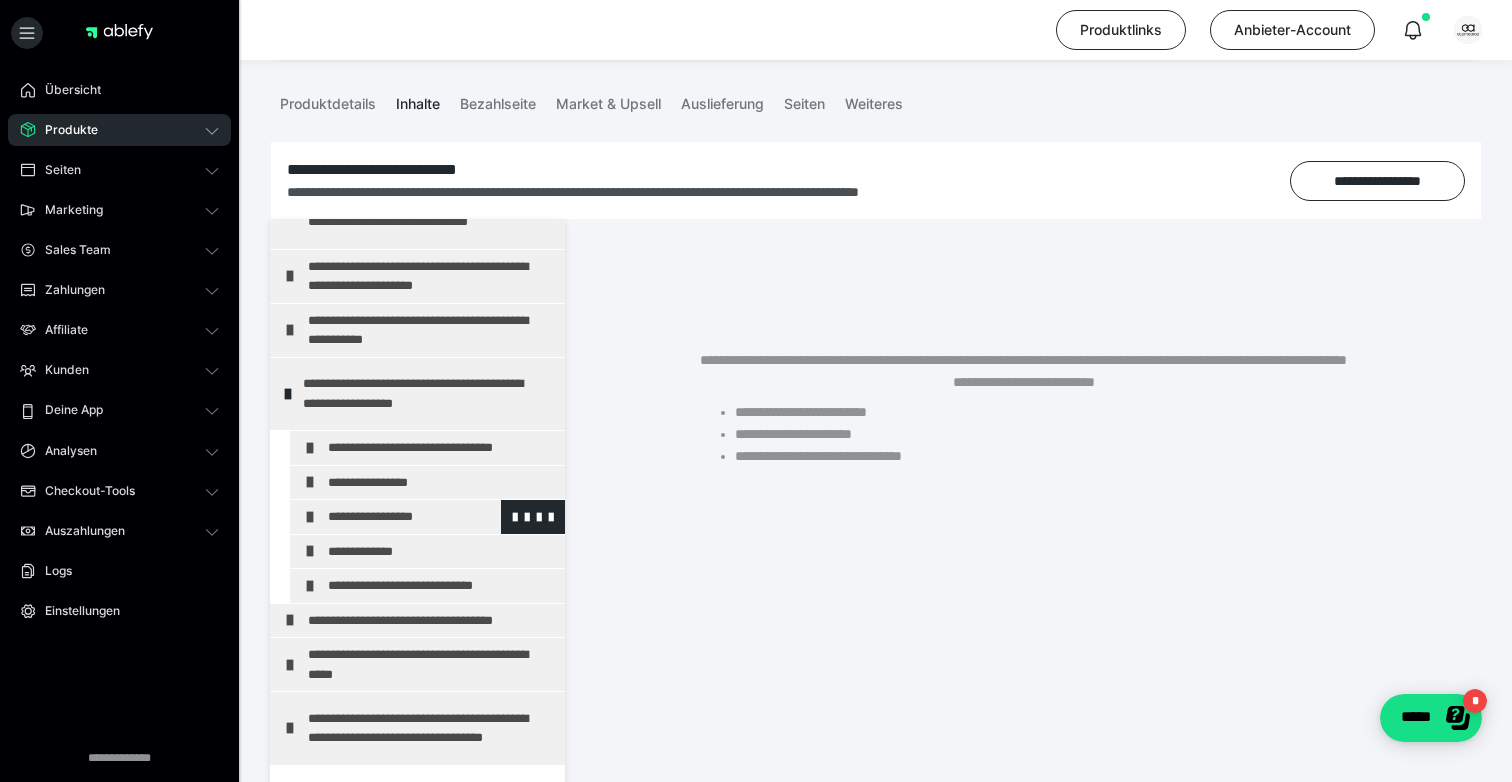 click on "**********" at bounding box center [441, 517] 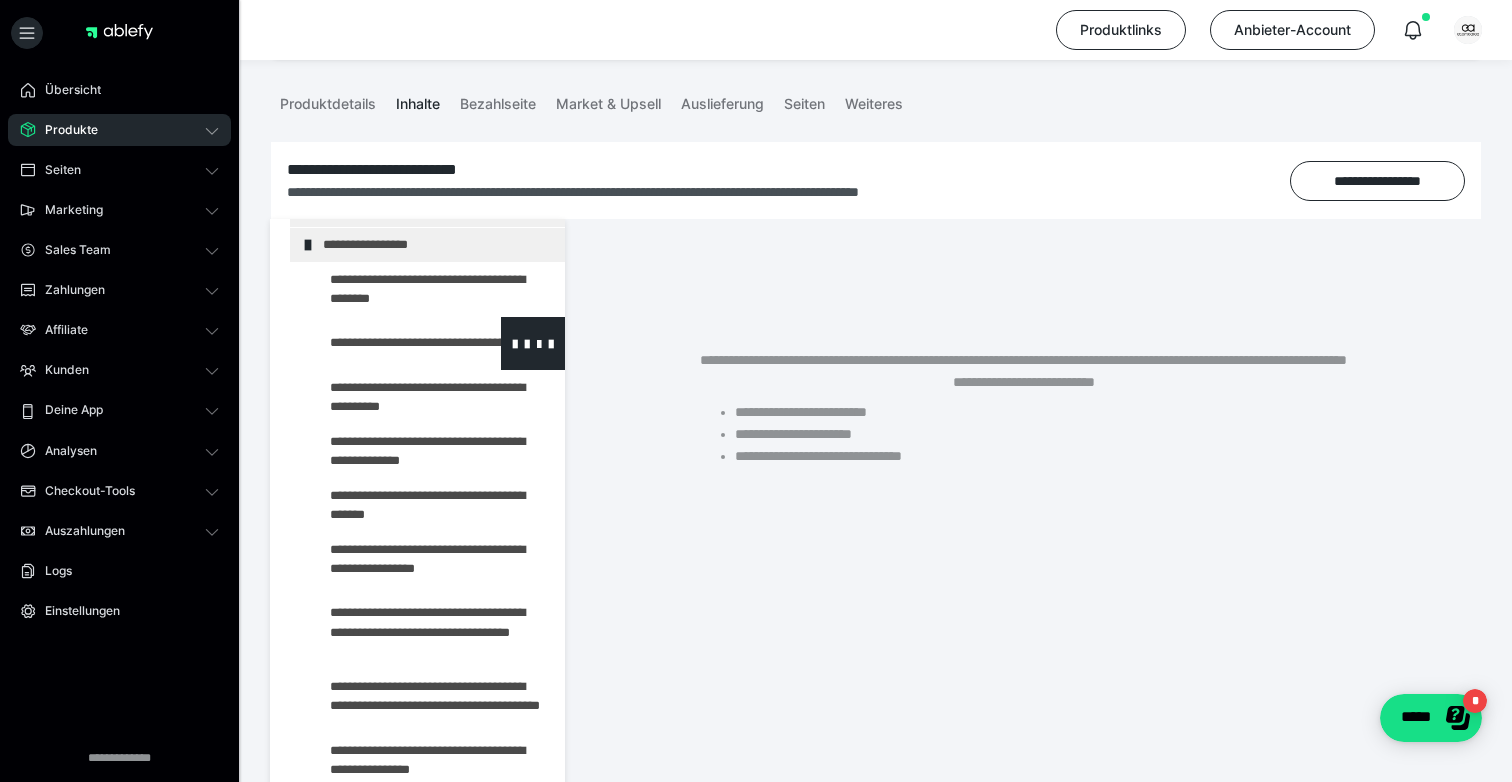 scroll, scrollTop: 483, scrollLeft: 0, axis: vertical 